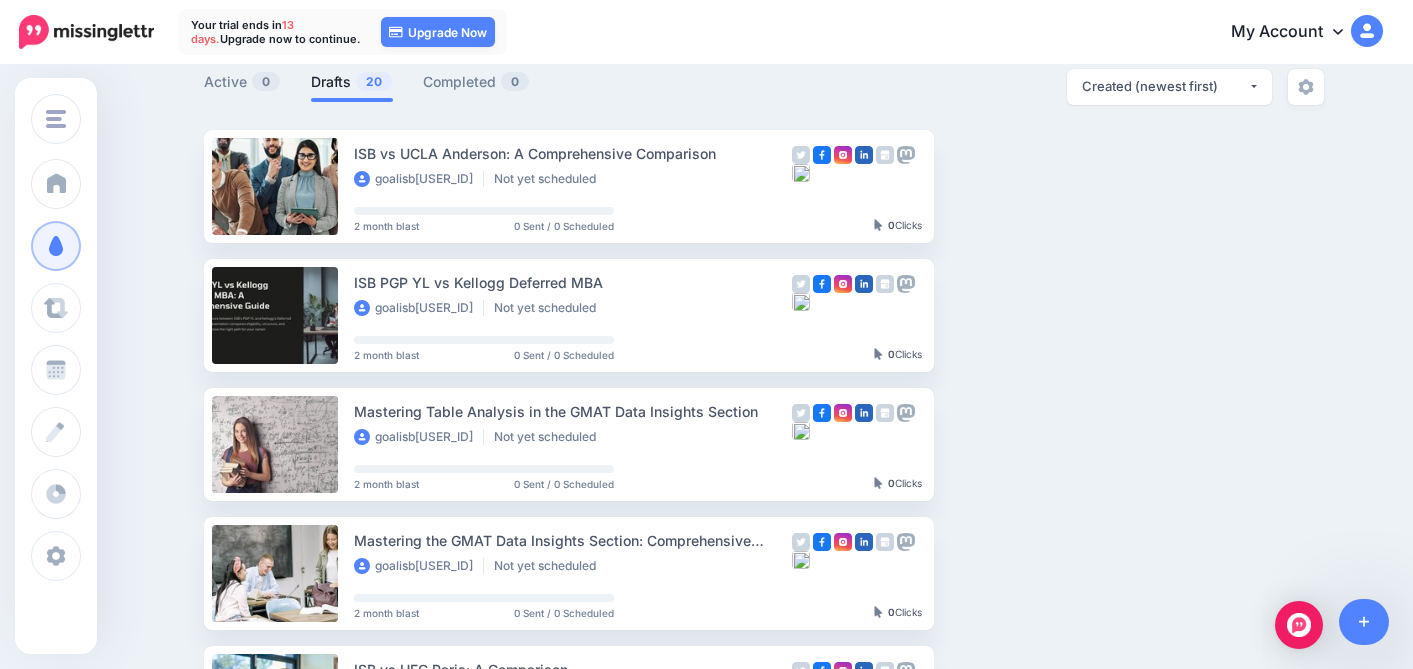 scroll, scrollTop: 0, scrollLeft: 0, axis: both 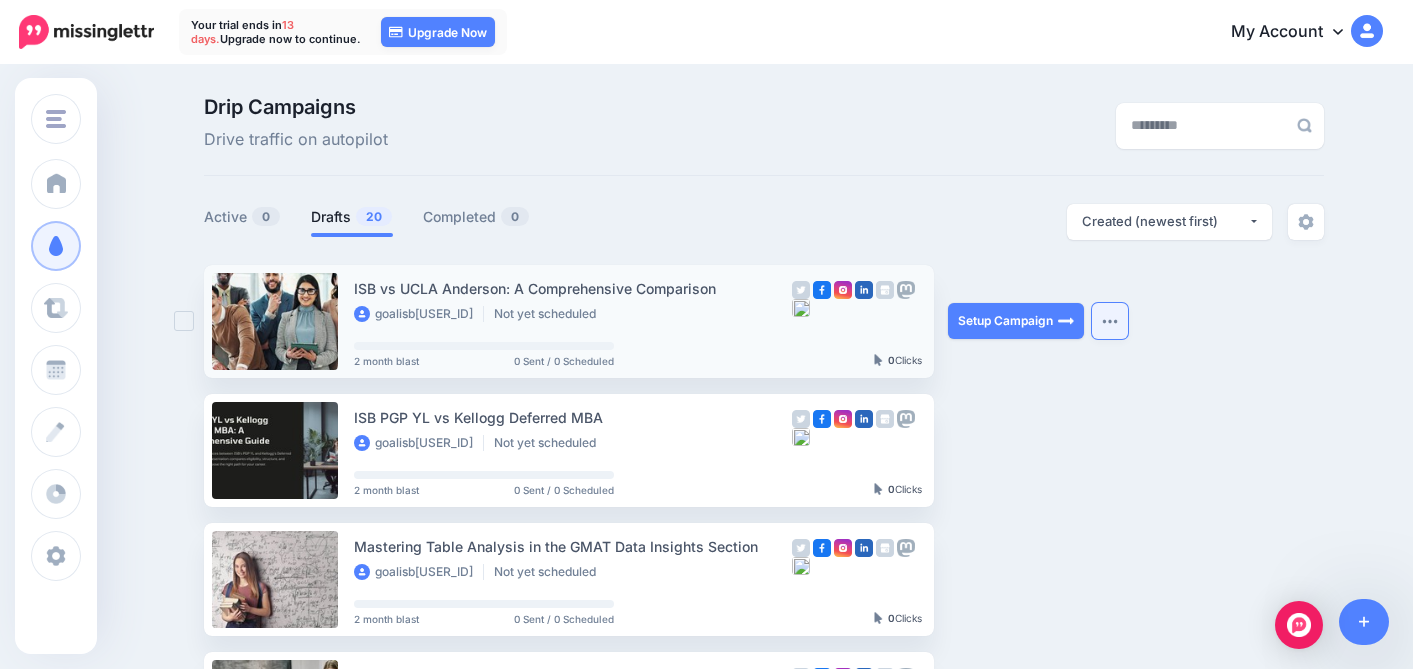 click at bounding box center [1110, 321] 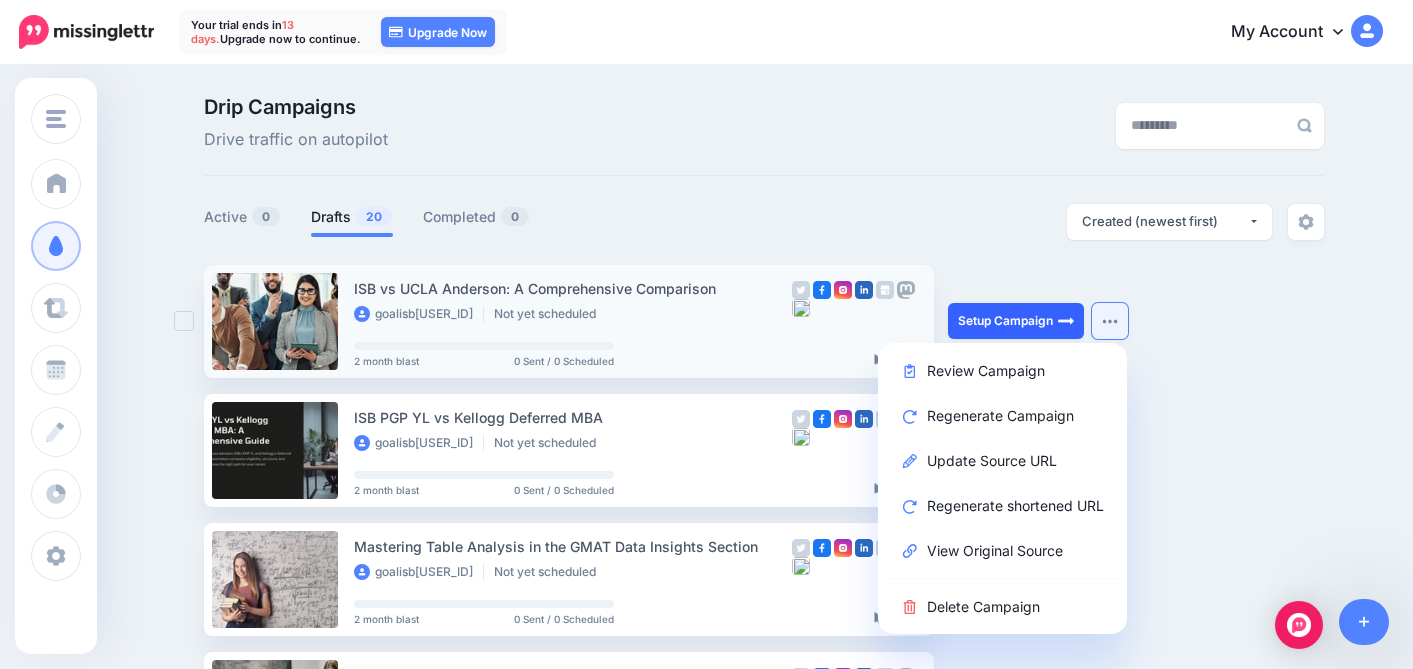 click on "Setup Campaign" at bounding box center [1016, 321] 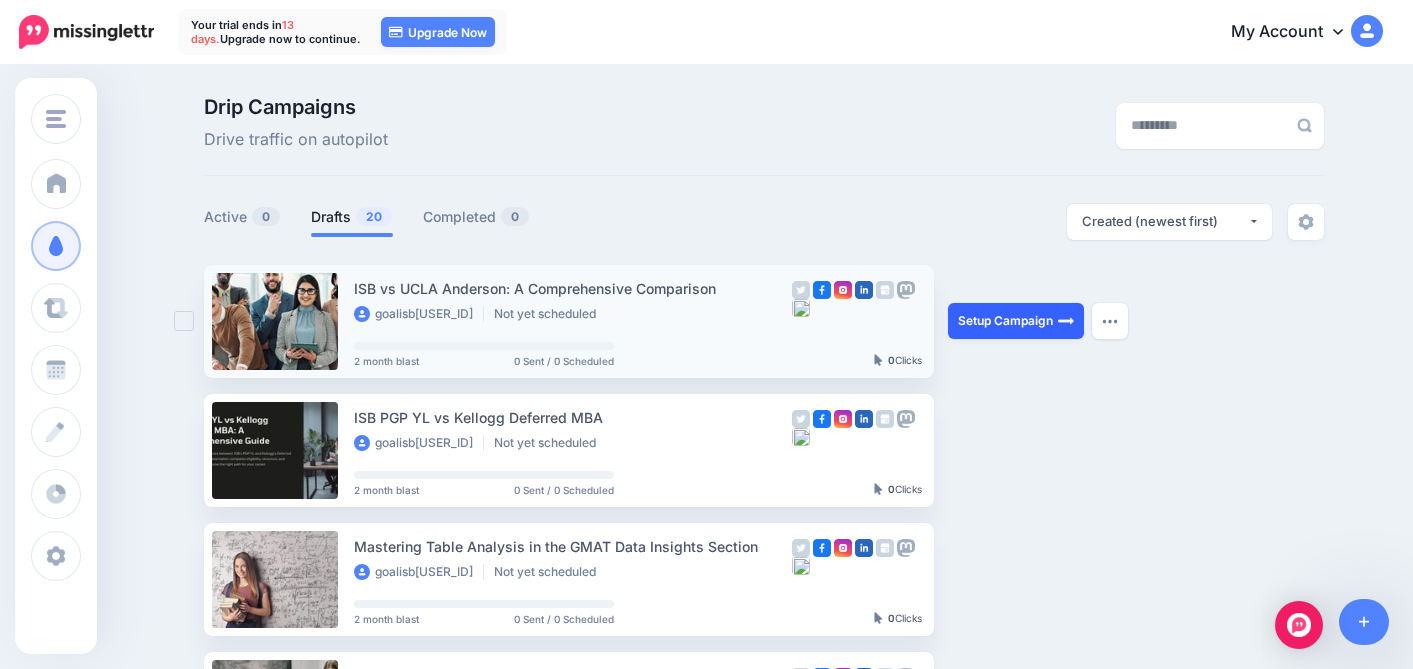 click on "Setup Campaign" at bounding box center (1016, 321) 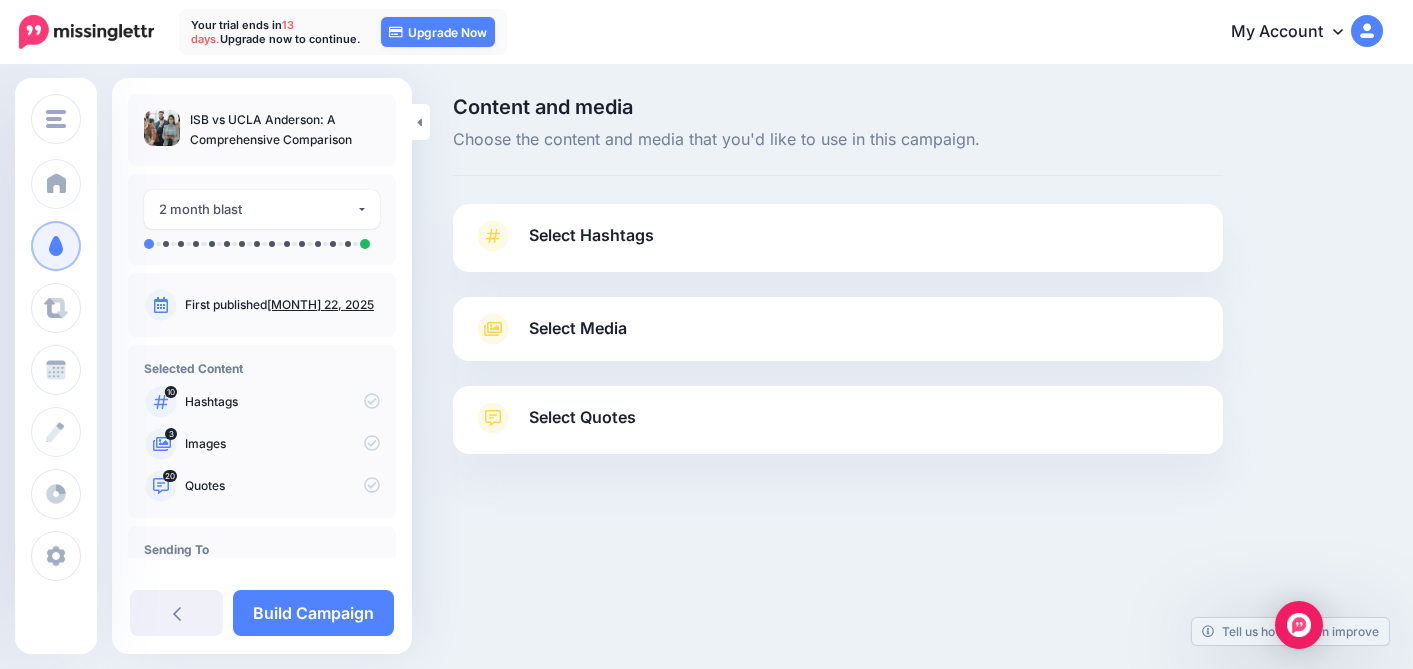 scroll, scrollTop: 0, scrollLeft: 0, axis: both 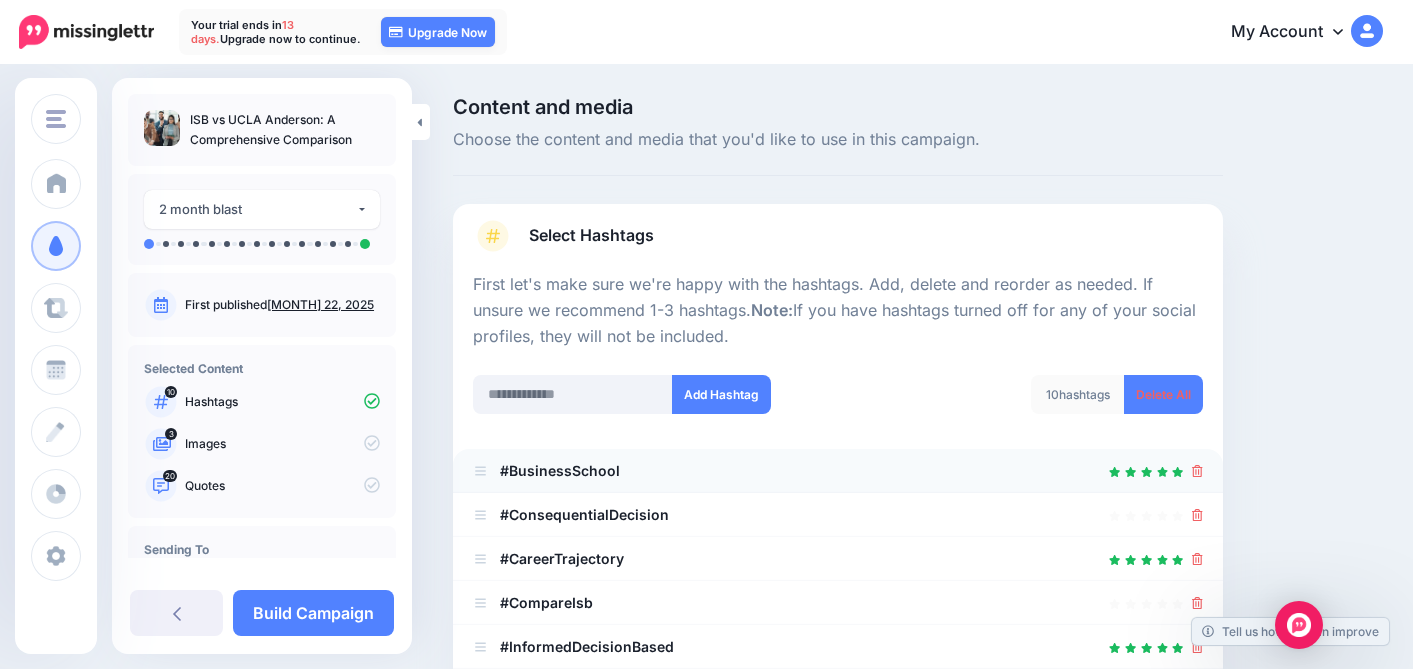 click at bounding box center (480, 471) 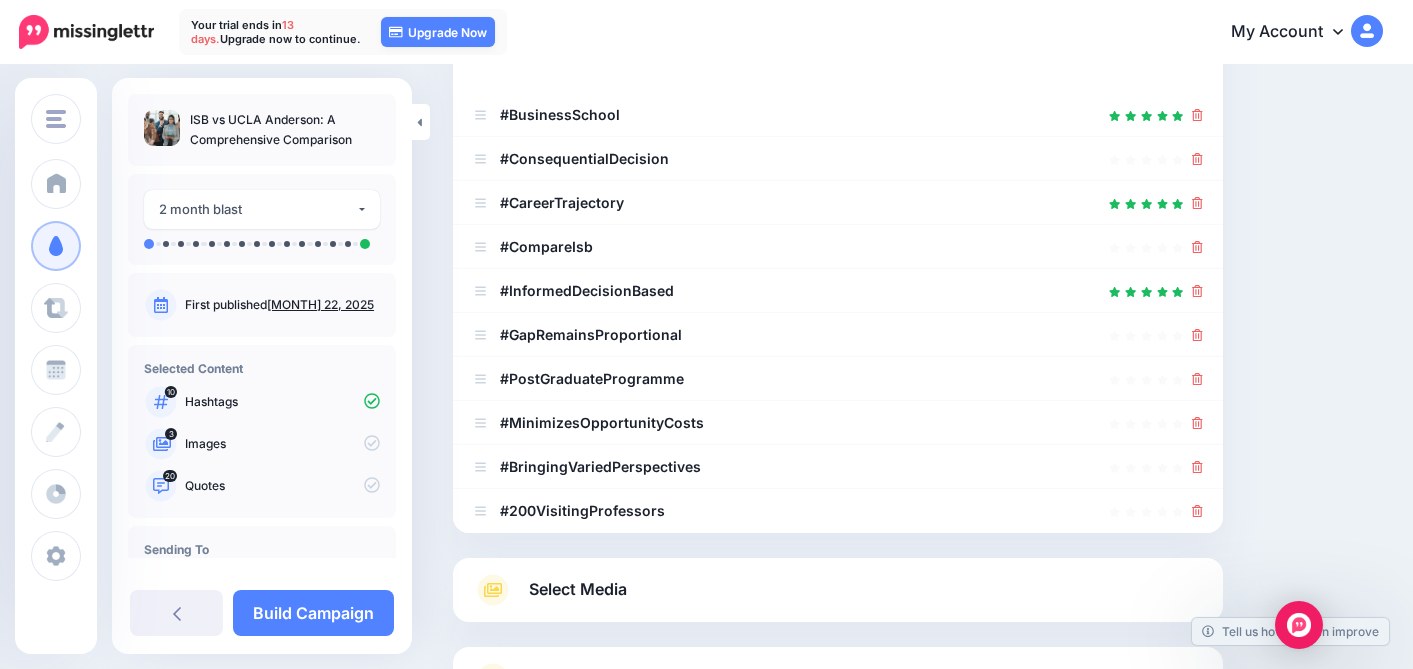 scroll, scrollTop: 371, scrollLeft: 0, axis: vertical 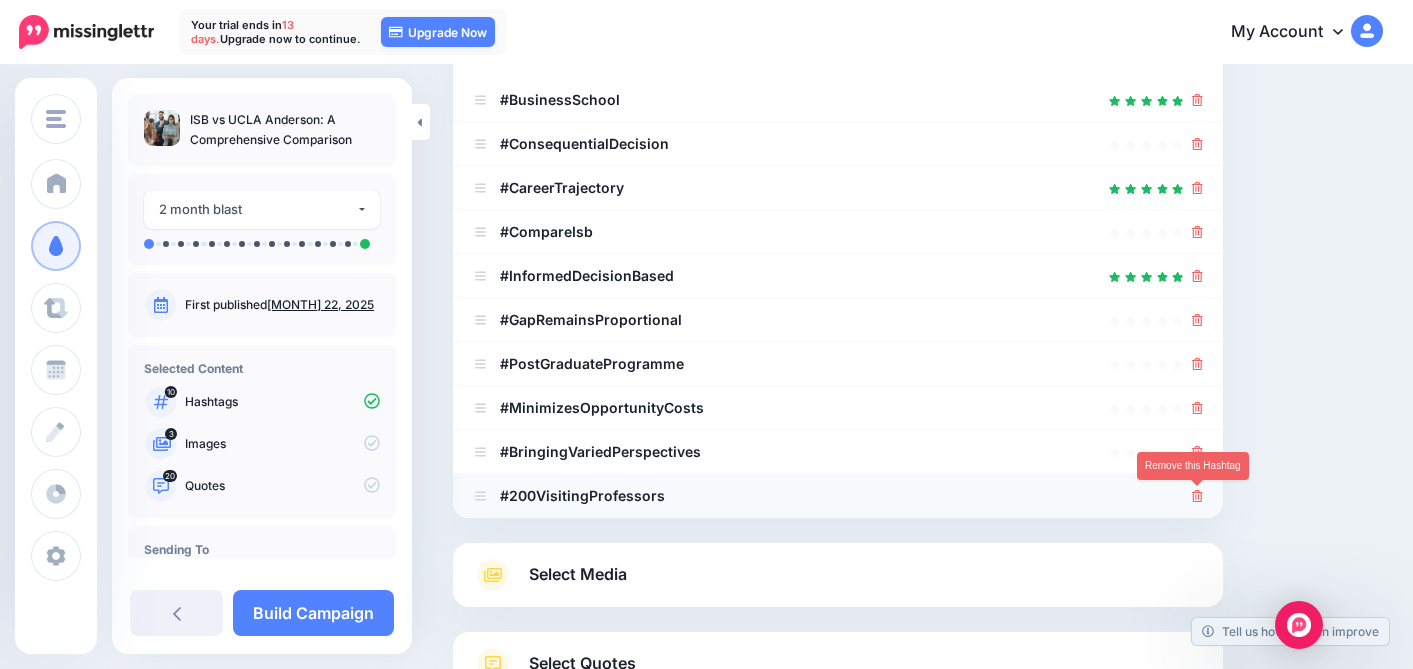click at bounding box center (1197, 496) 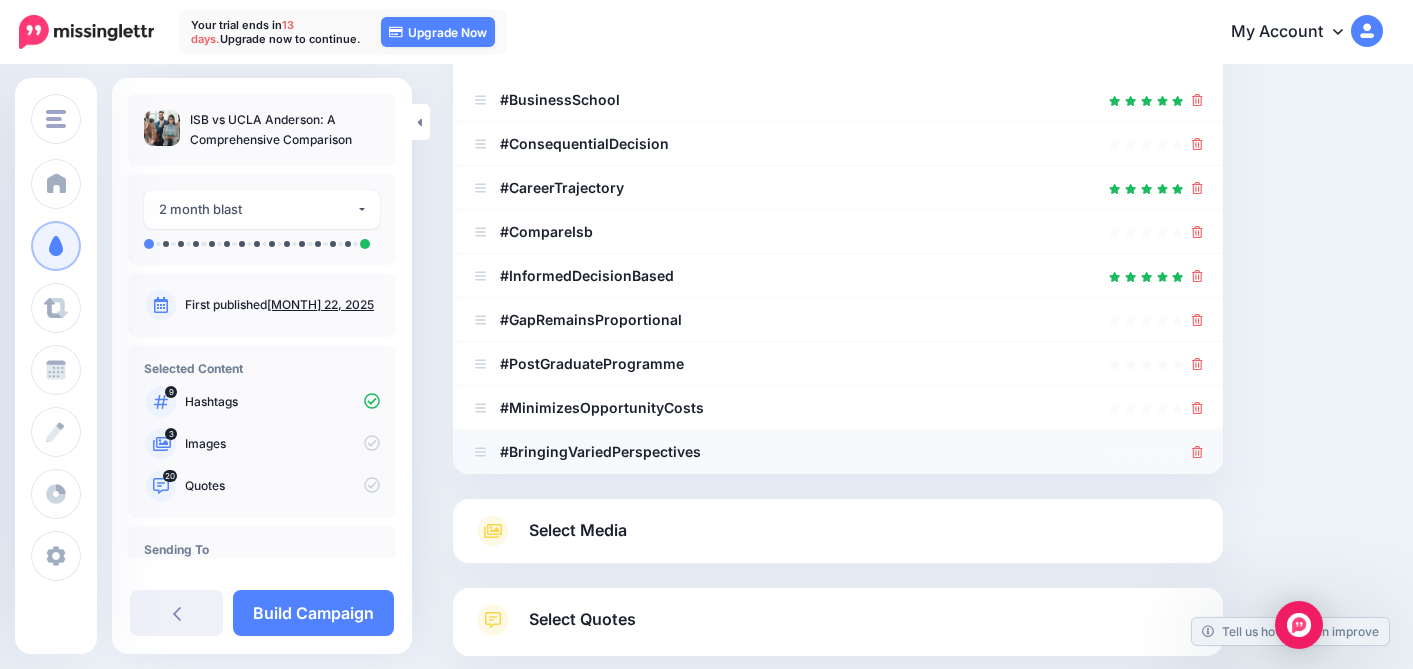 click at bounding box center (1197, 100) 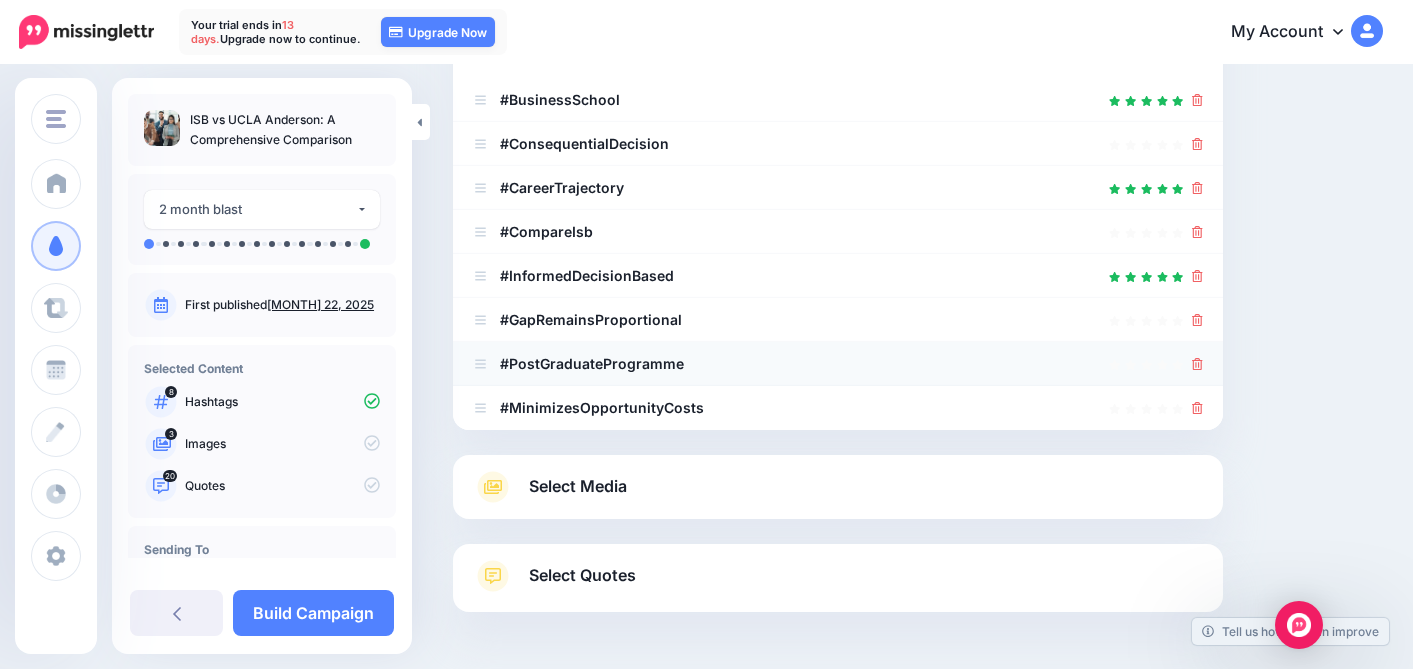 click at bounding box center [1197, 100] 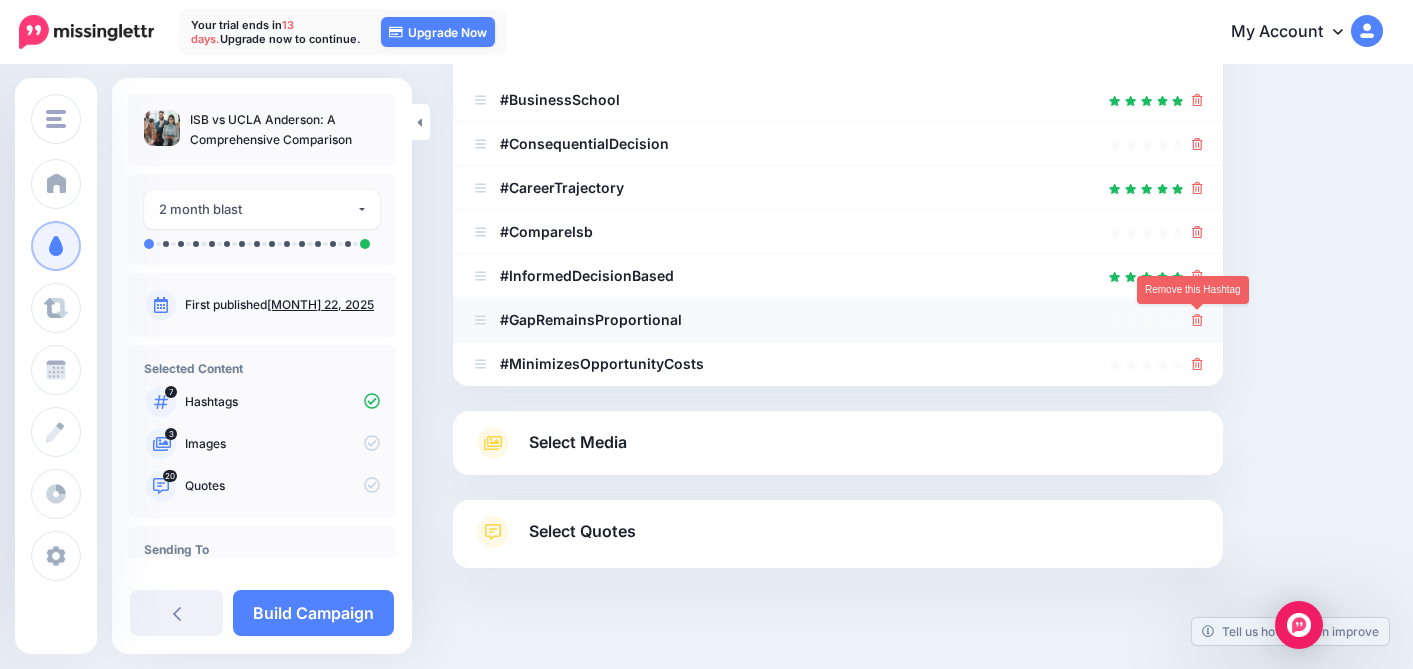 click at bounding box center [1197, 320] 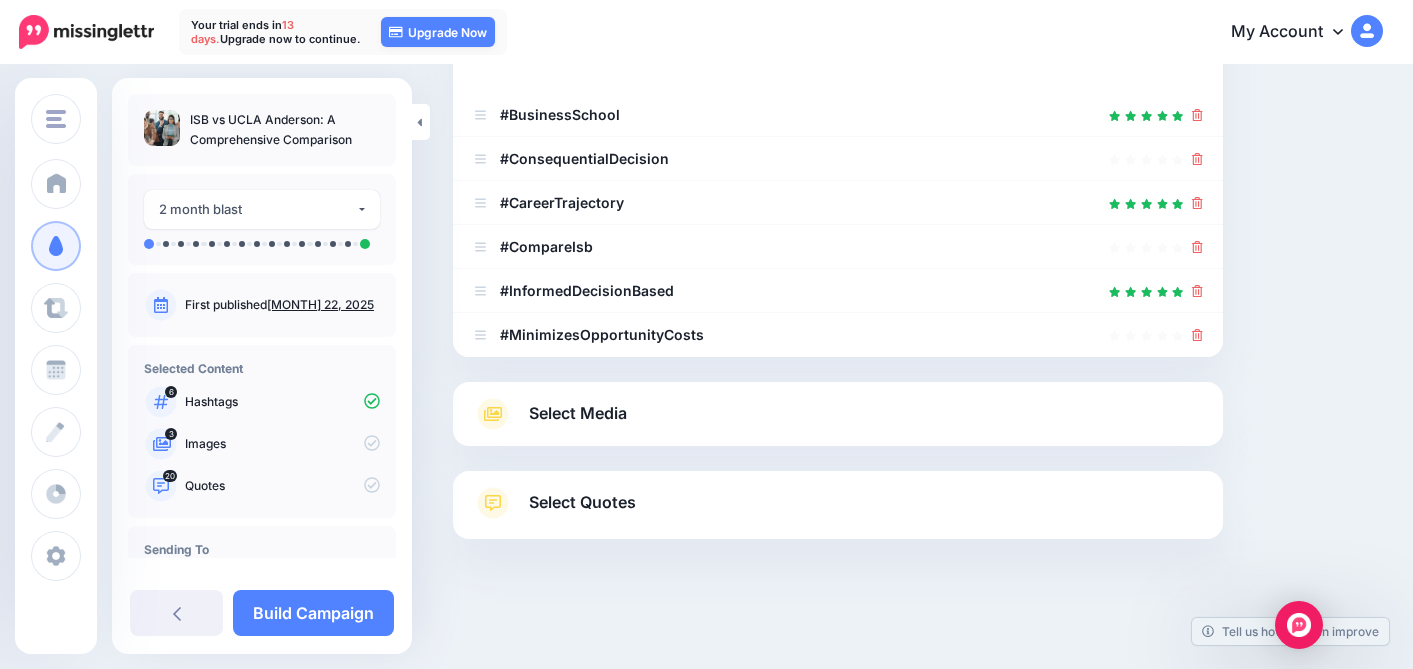 scroll, scrollTop: 355, scrollLeft: 0, axis: vertical 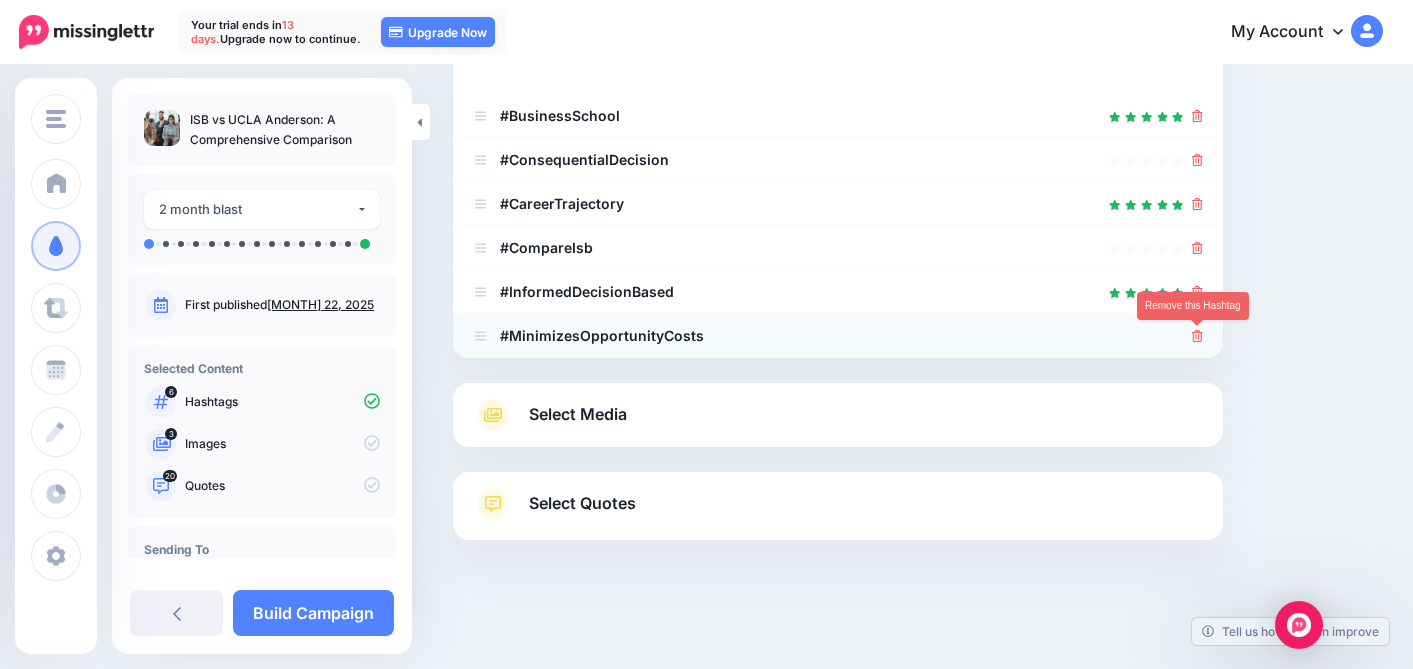click at bounding box center [1197, 336] 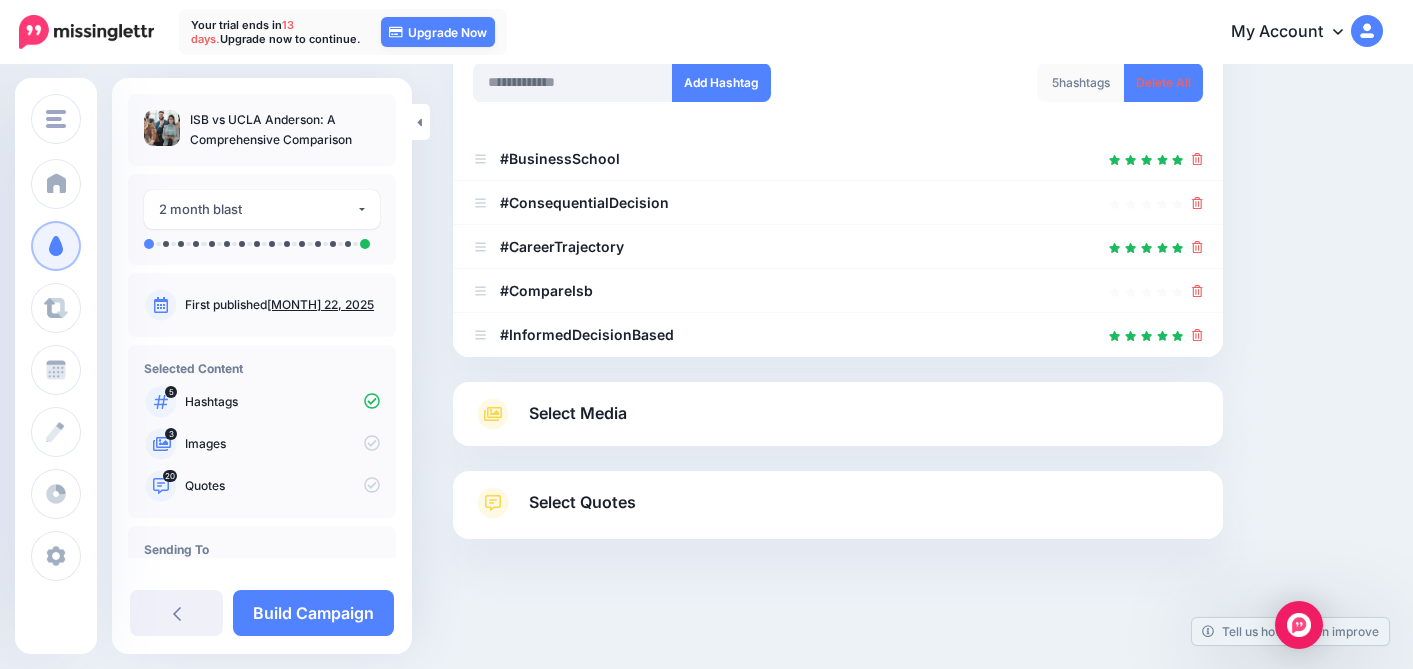 scroll, scrollTop: 311, scrollLeft: 0, axis: vertical 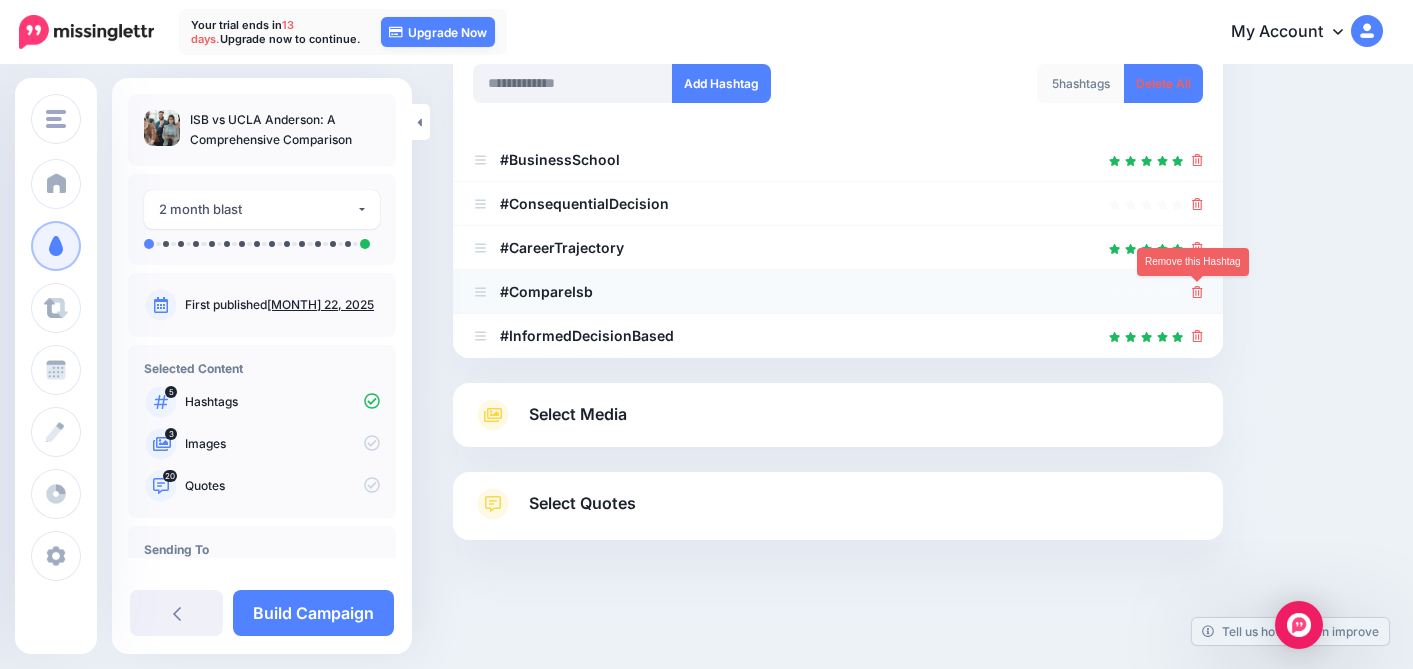 click at bounding box center [1197, 292] 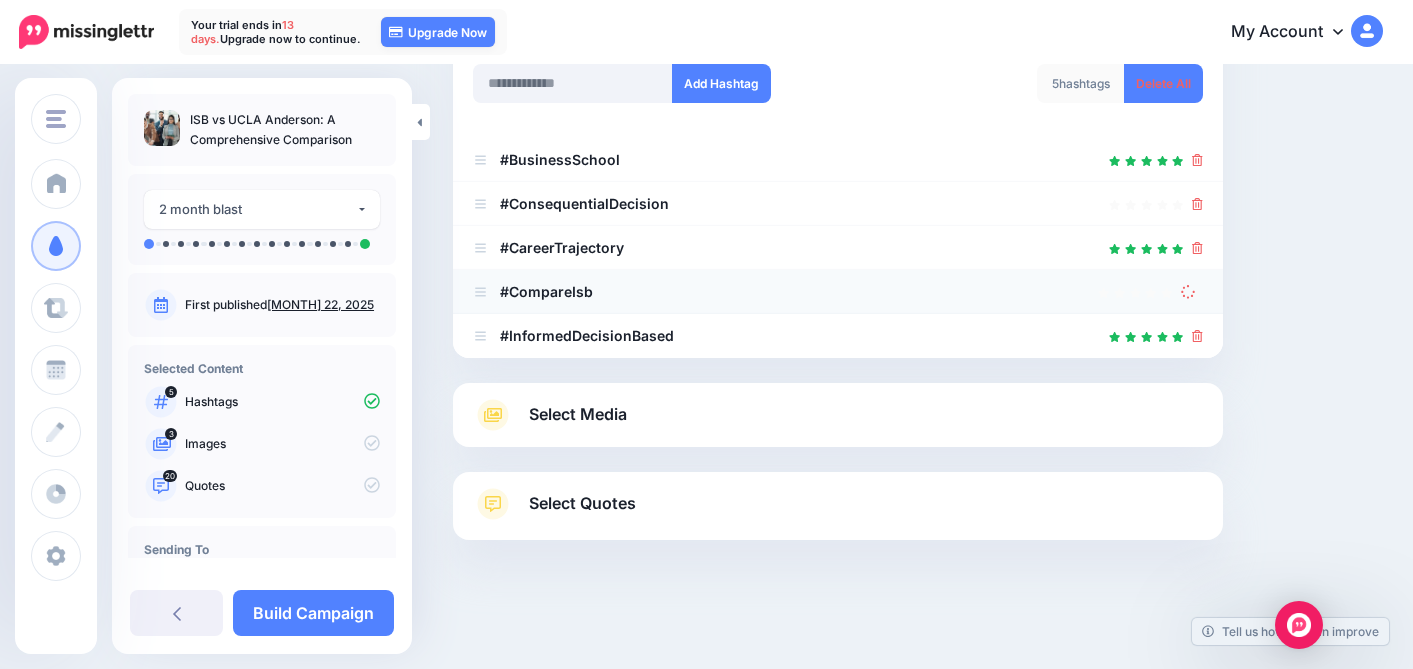 scroll, scrollTop: 267, scrollLeft: 0, axis: vertical 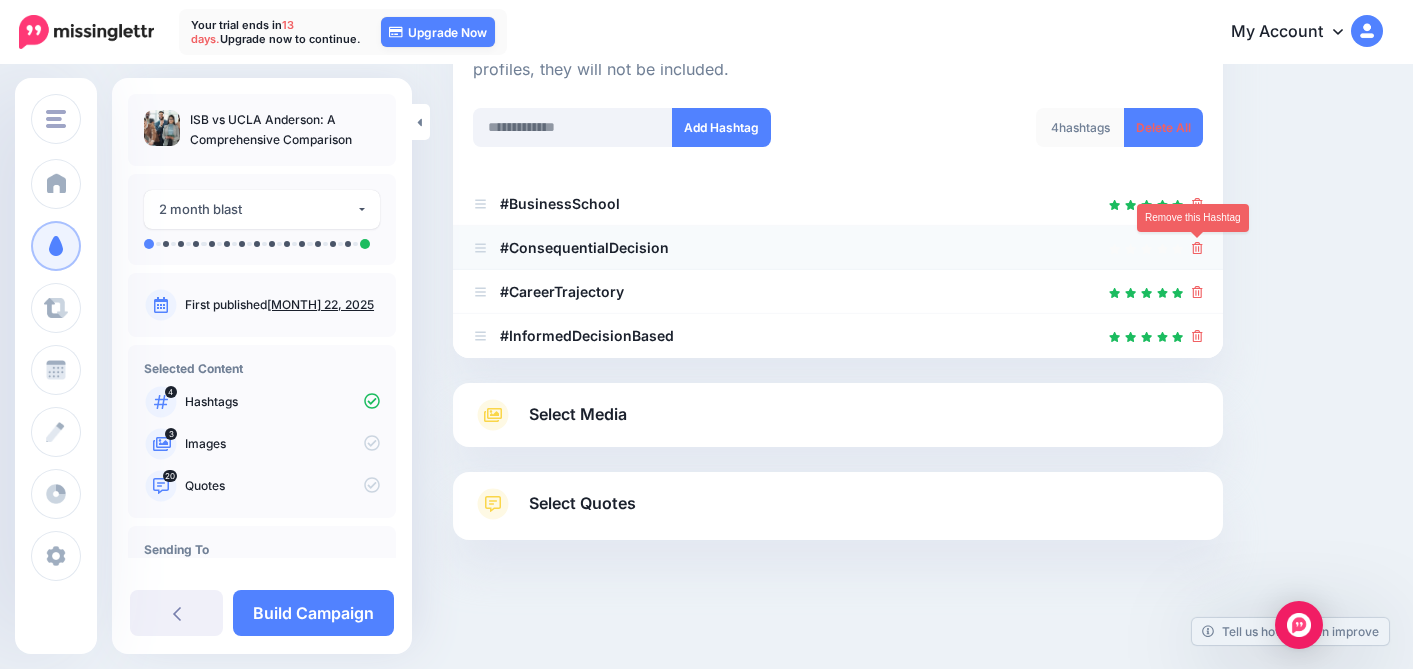 click at bounding box center (1197, 248) 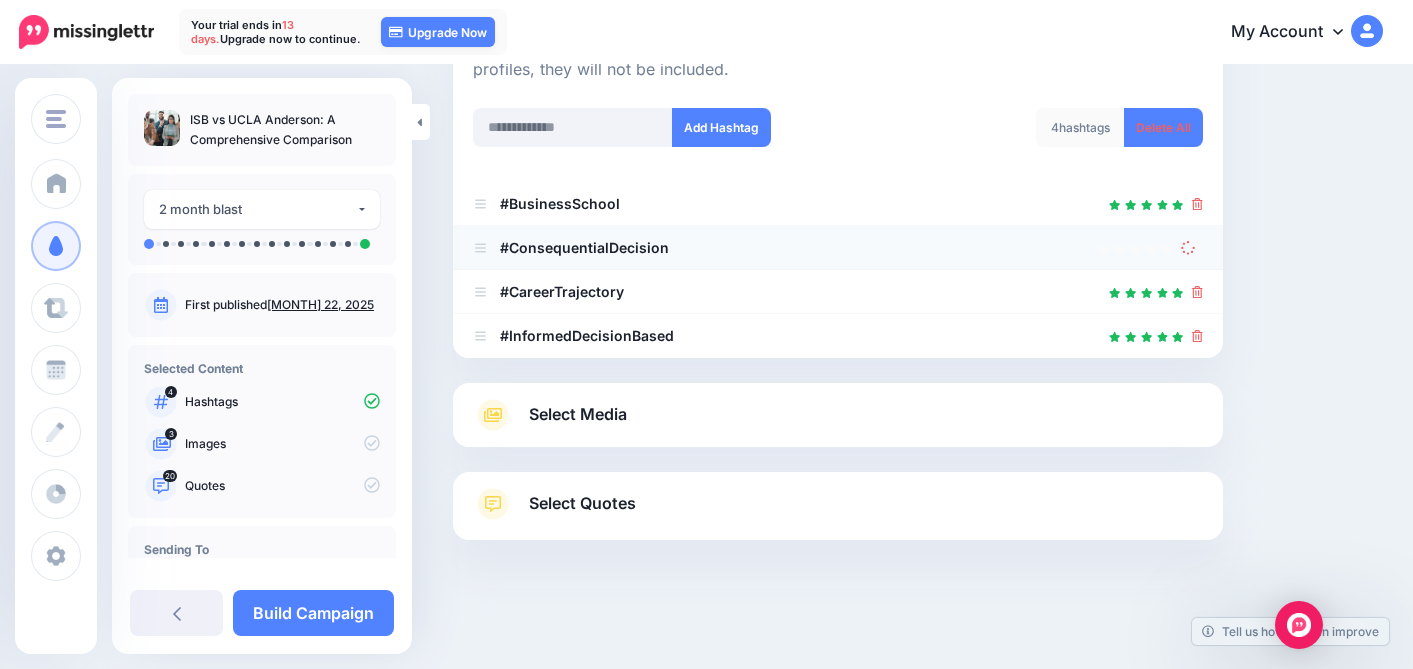 scroll, scrollTop: 223, scrollLeft: 0, axis: vertical 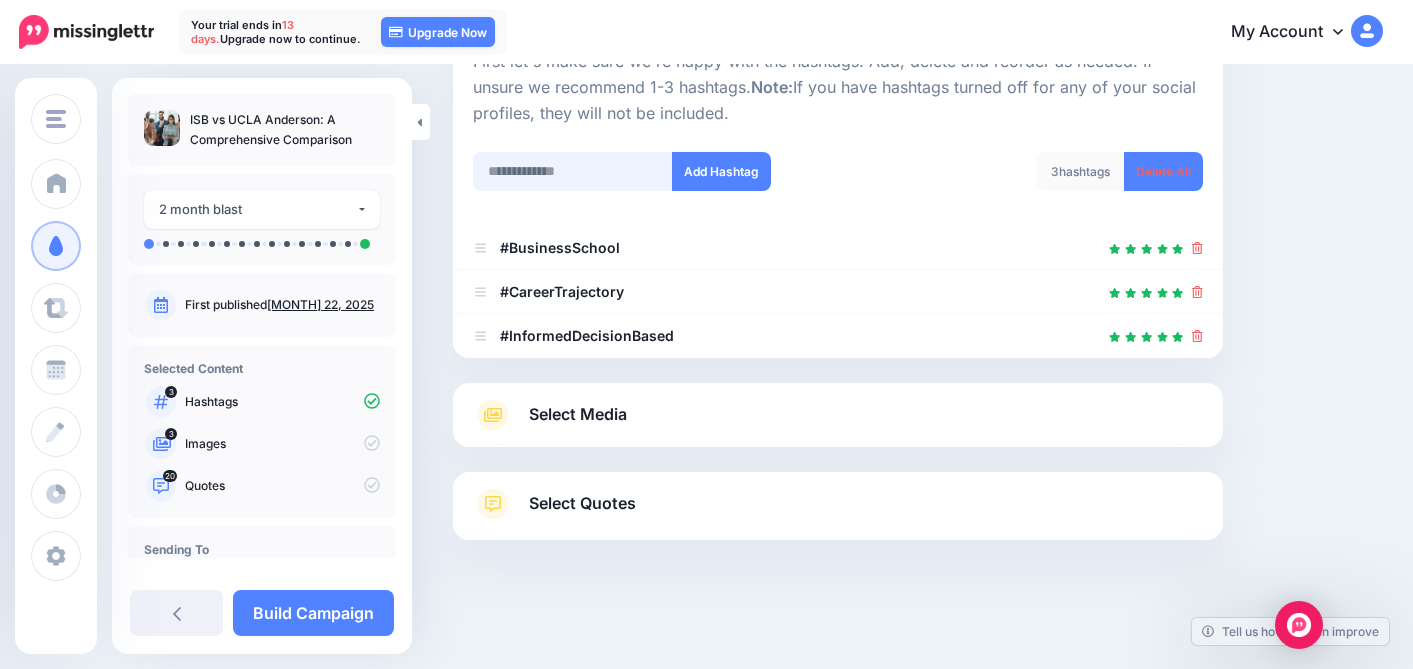 click at bounding box center [573, 171] 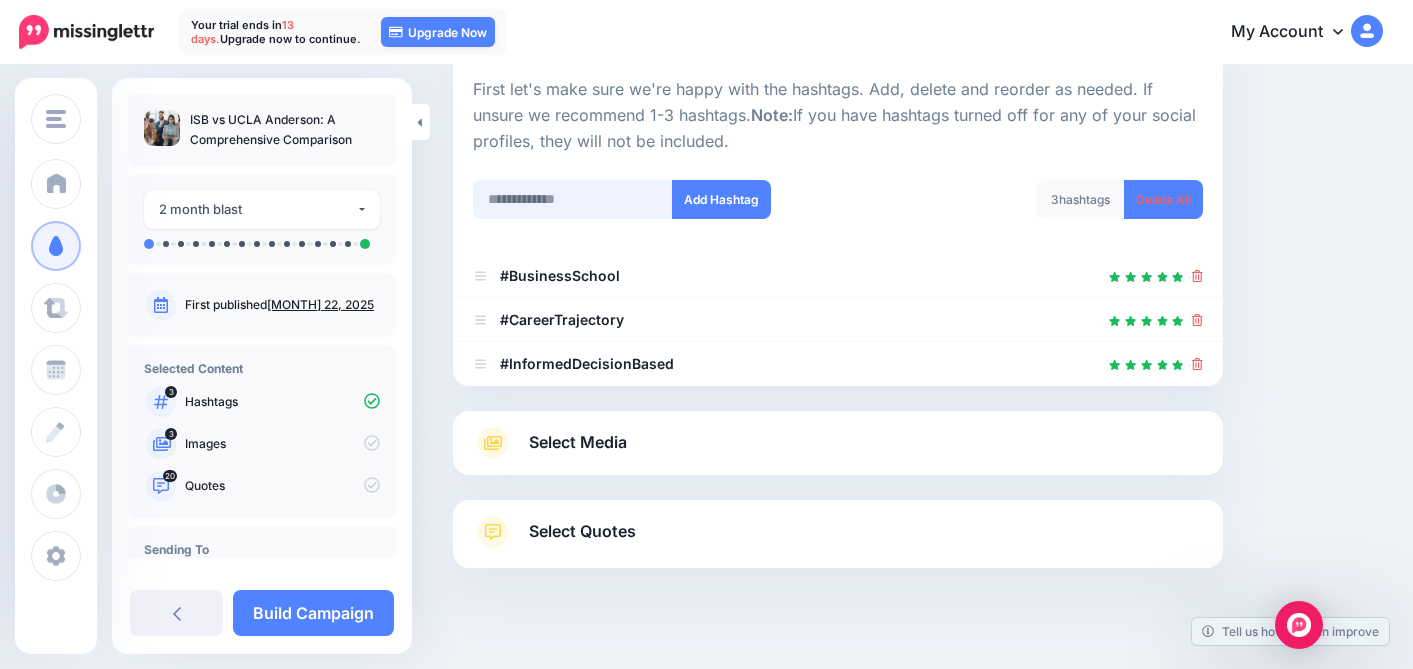 scroll, scrollTop: 191, scrollLeft: 0, axis: vertical 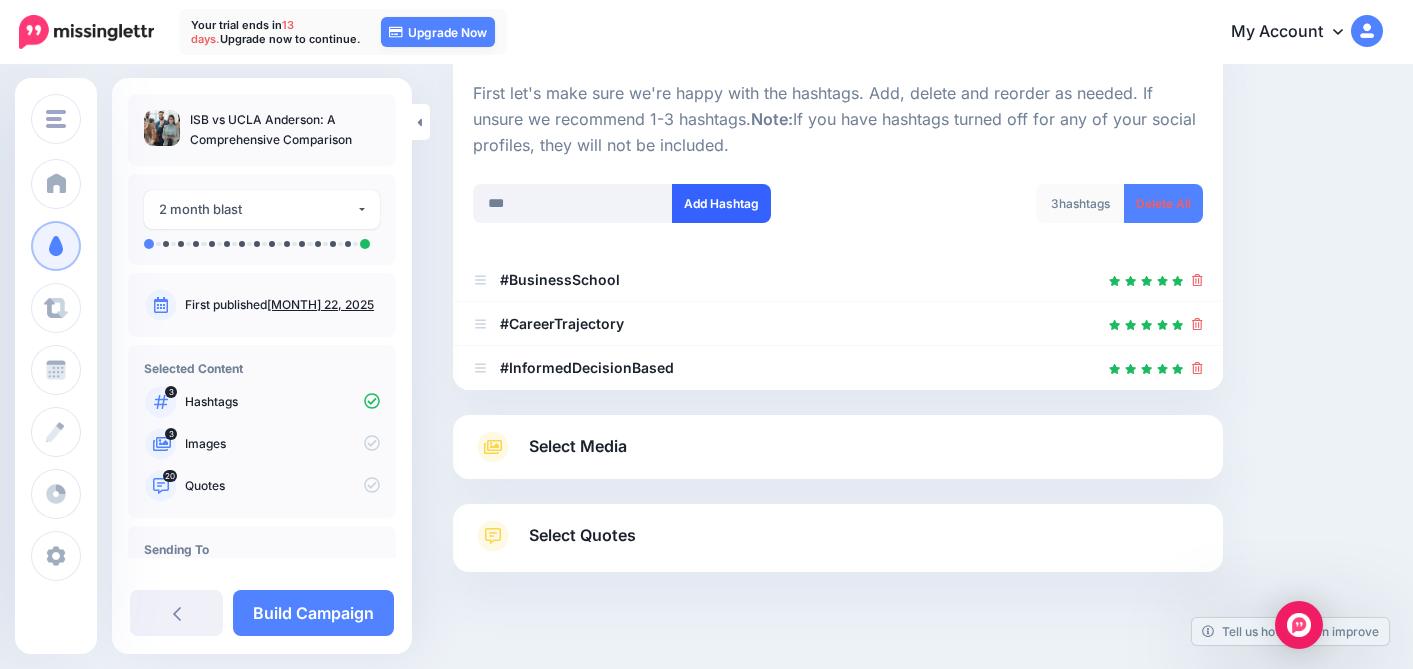 click on "Add Hashtag" at bounding box center [721, 203] 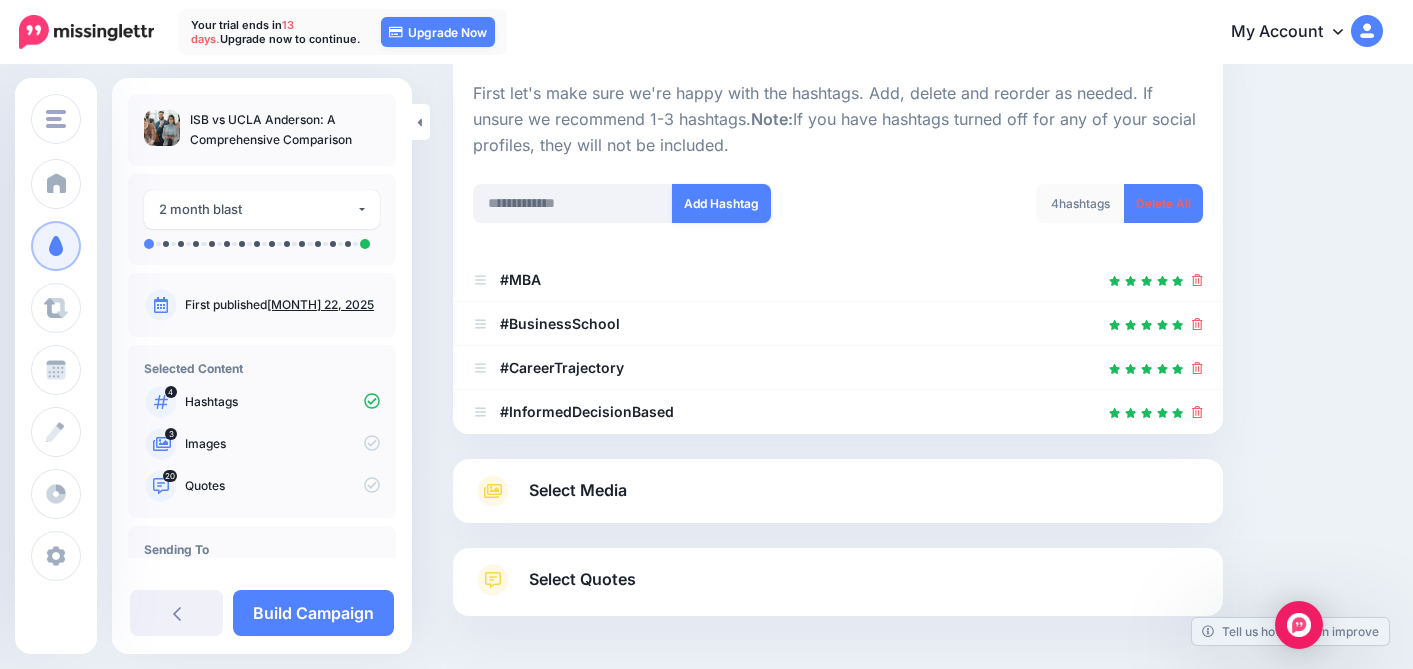 scroll, scrollTop: 267, scrollLeft: 0, axis: vertical 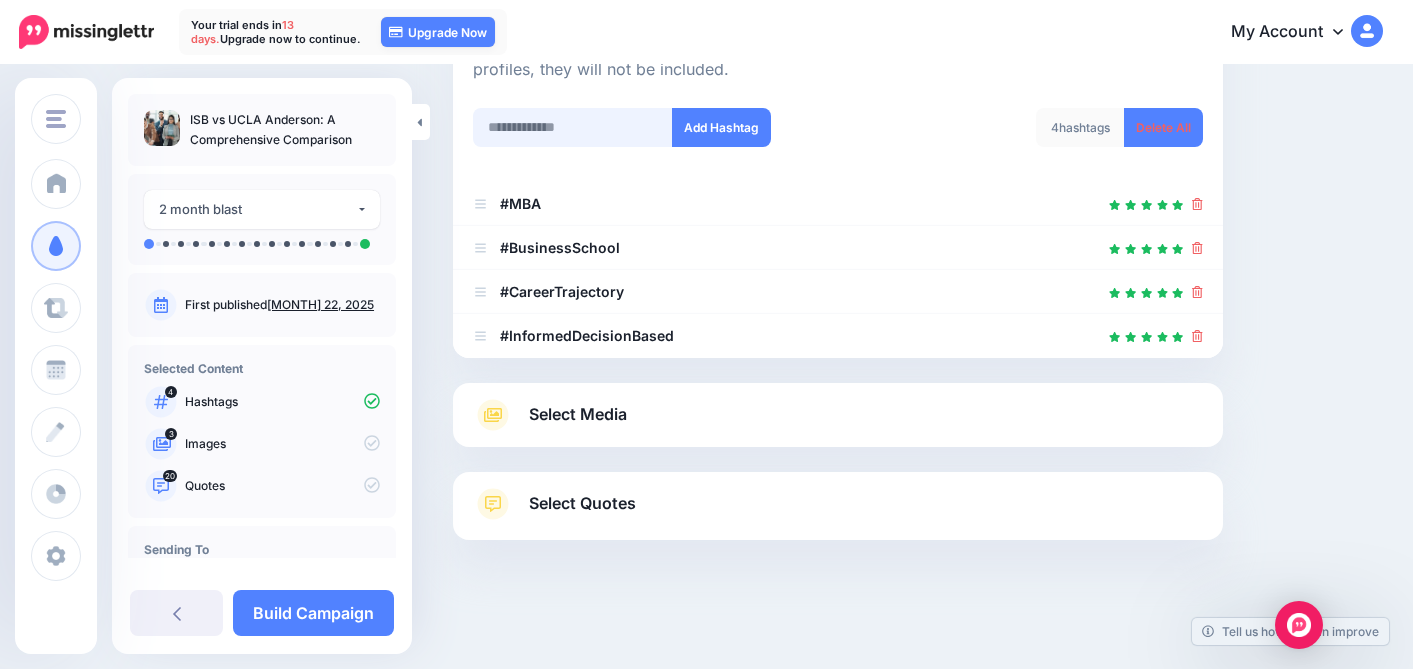 click at bounding box center [573, 127] 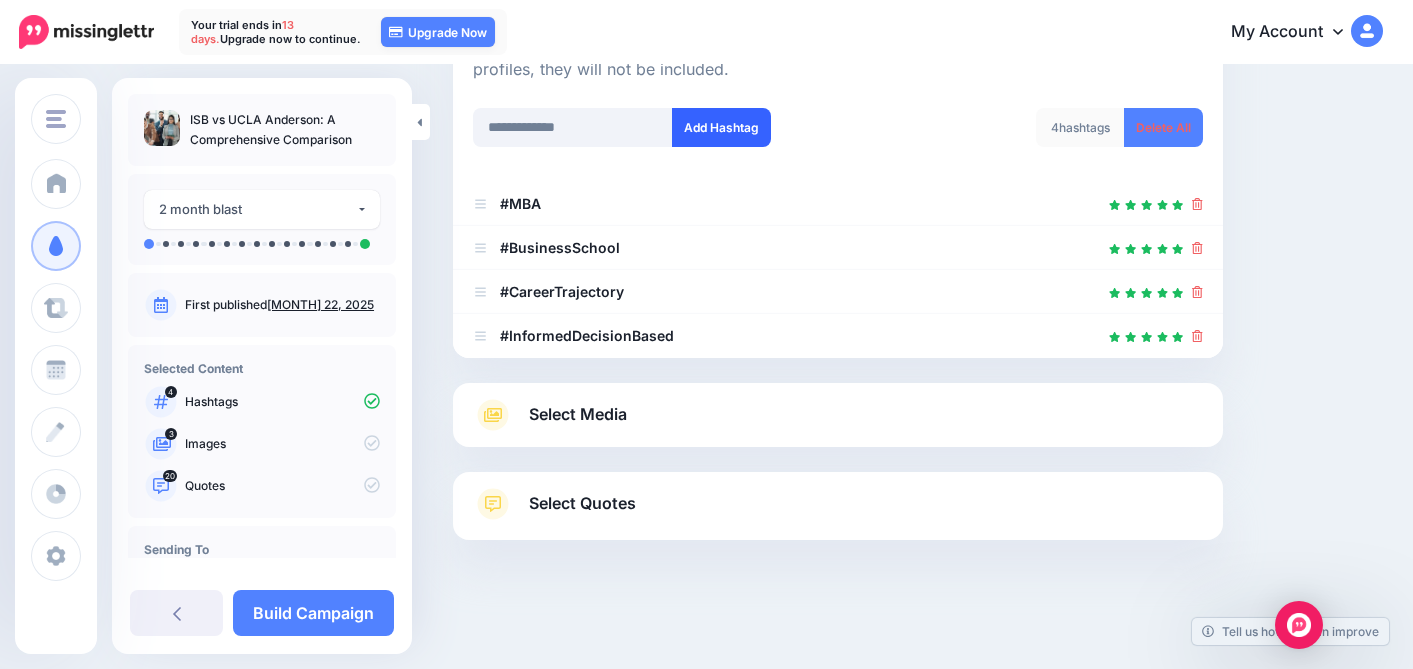 click on "Add Hashtag" at bounding box center (721, 127) 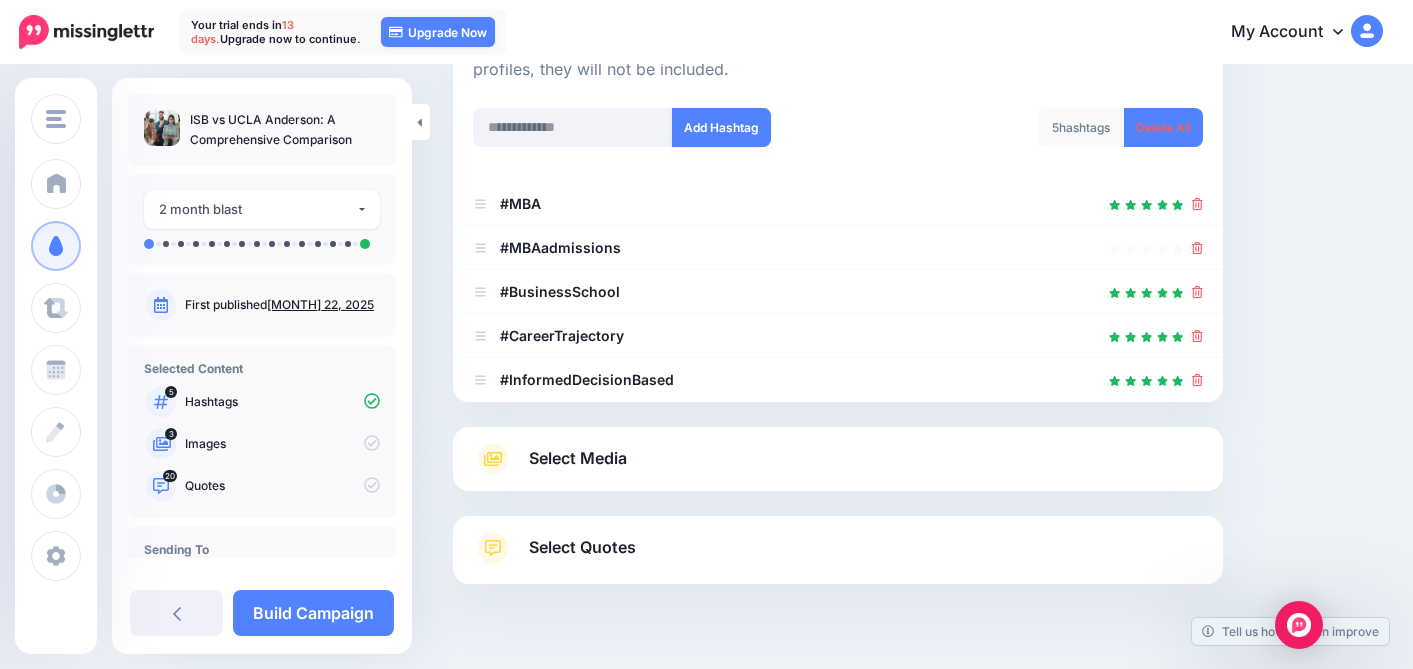 scroll, scrollTop: 311, scrollLeft: 0, axis: vertical 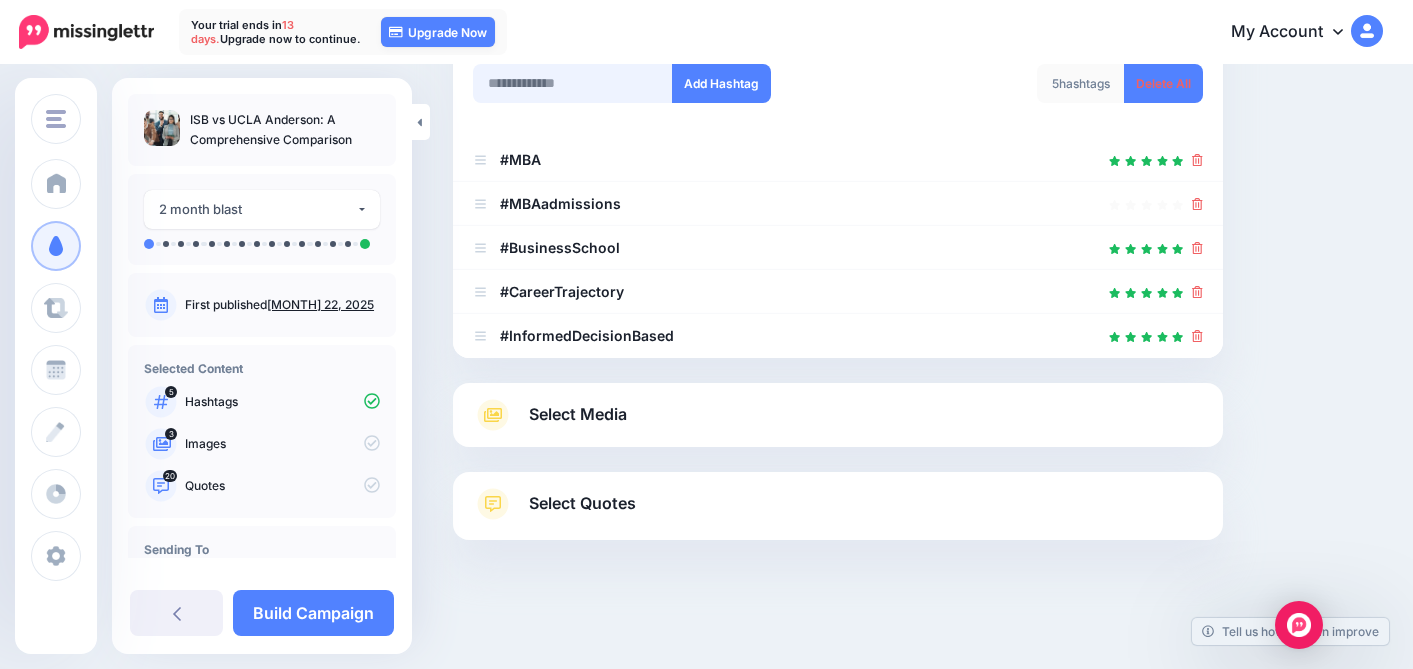 click at bounding box center (573, 83) 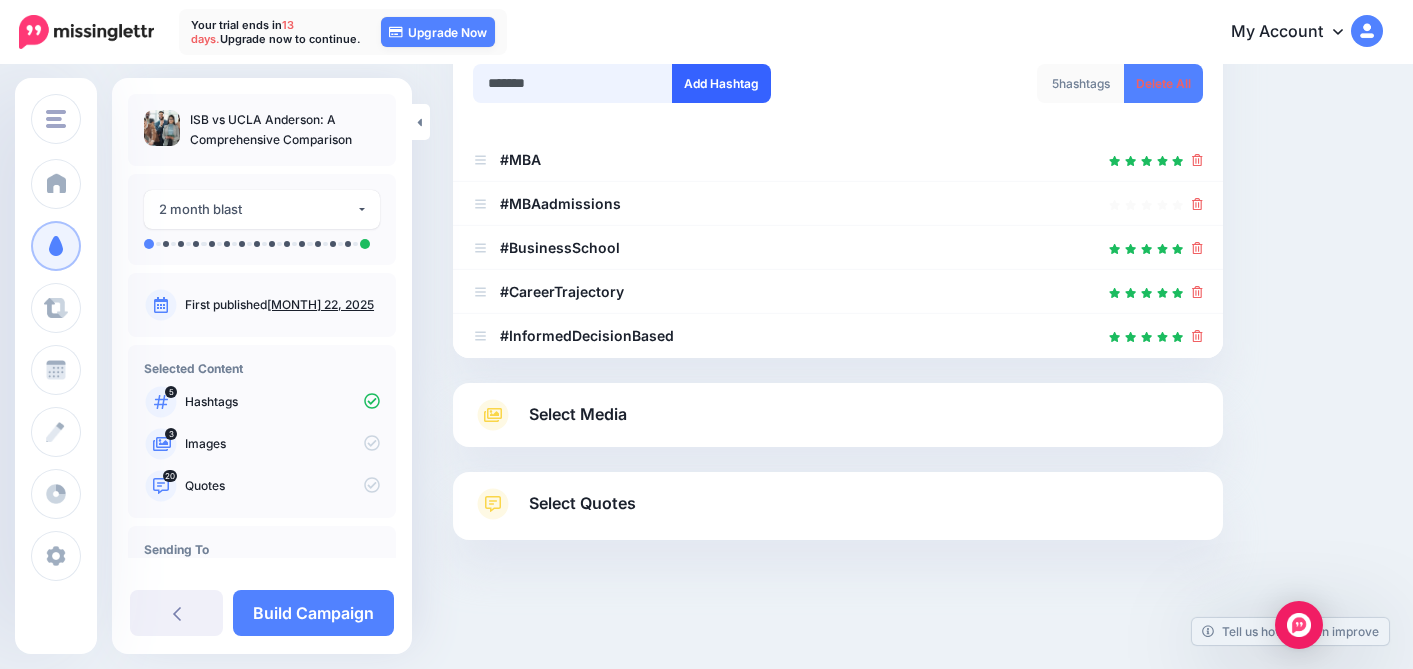 type on "*******" 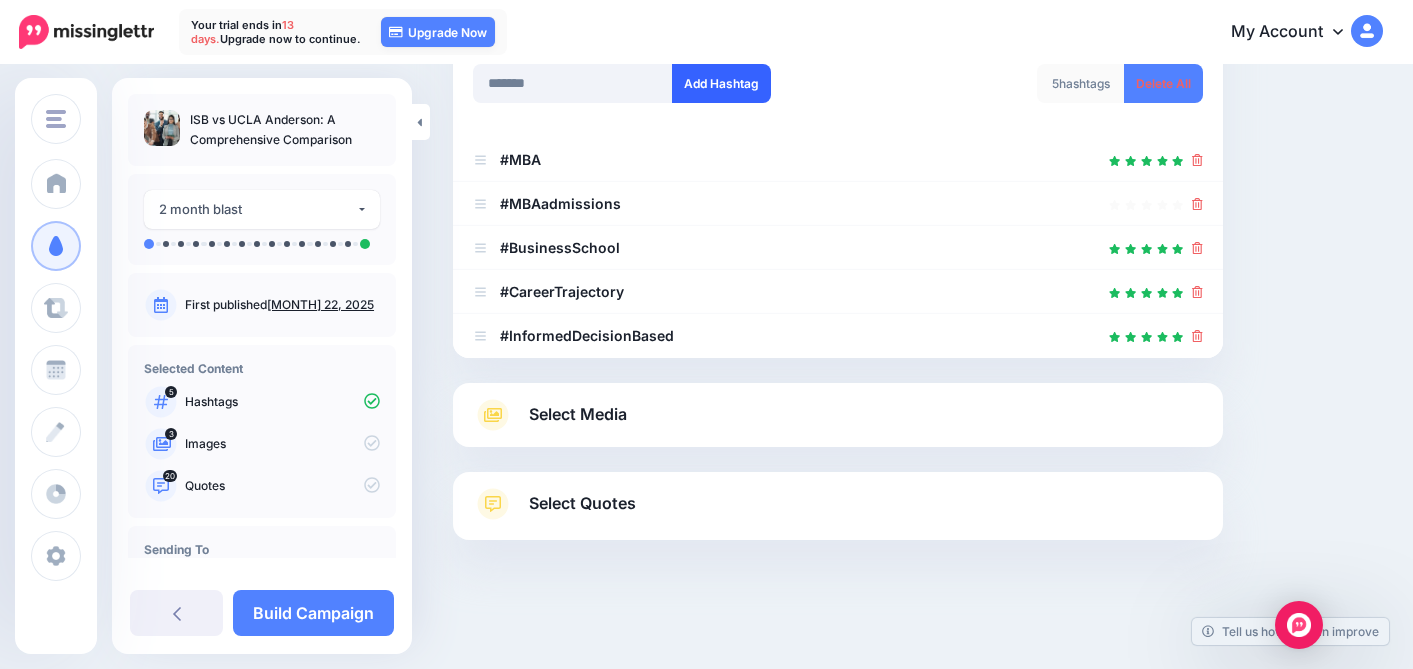 click on "Add Hashtag" at bounding box center (721, 83) 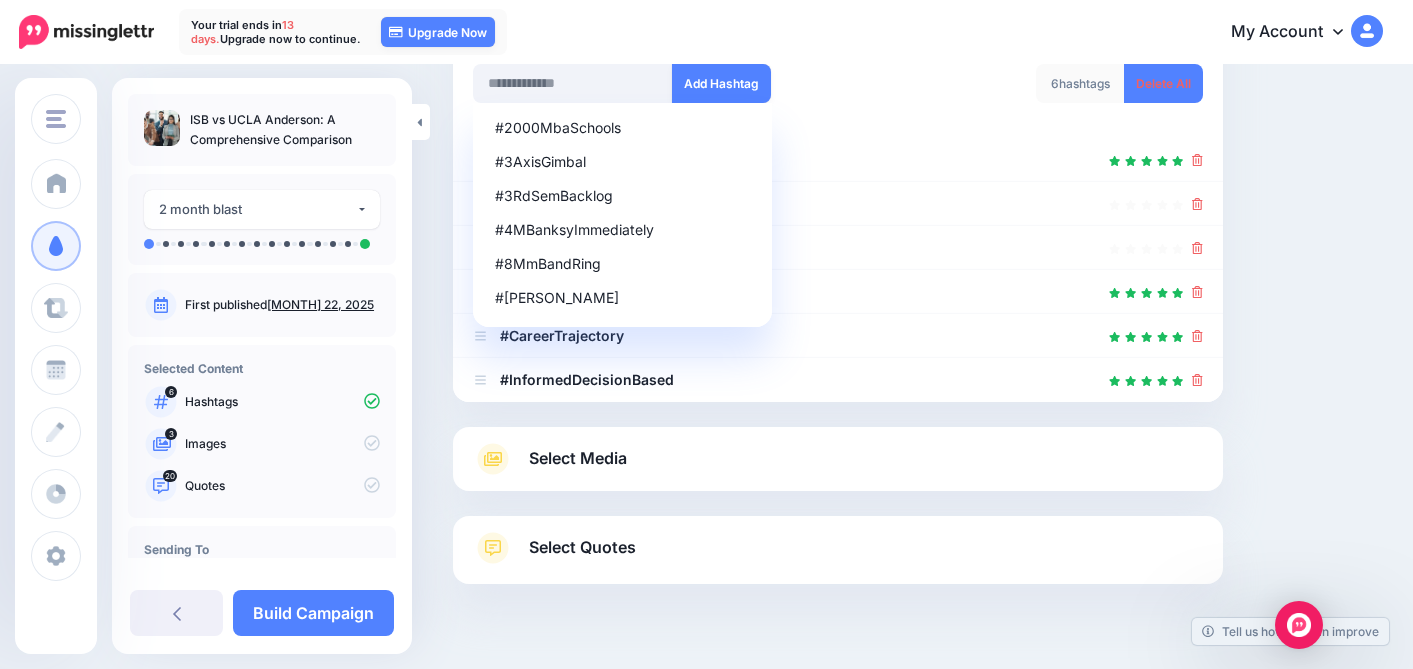 scroll, scrollTop: 355, scrollLeft: 0, axis: vertical 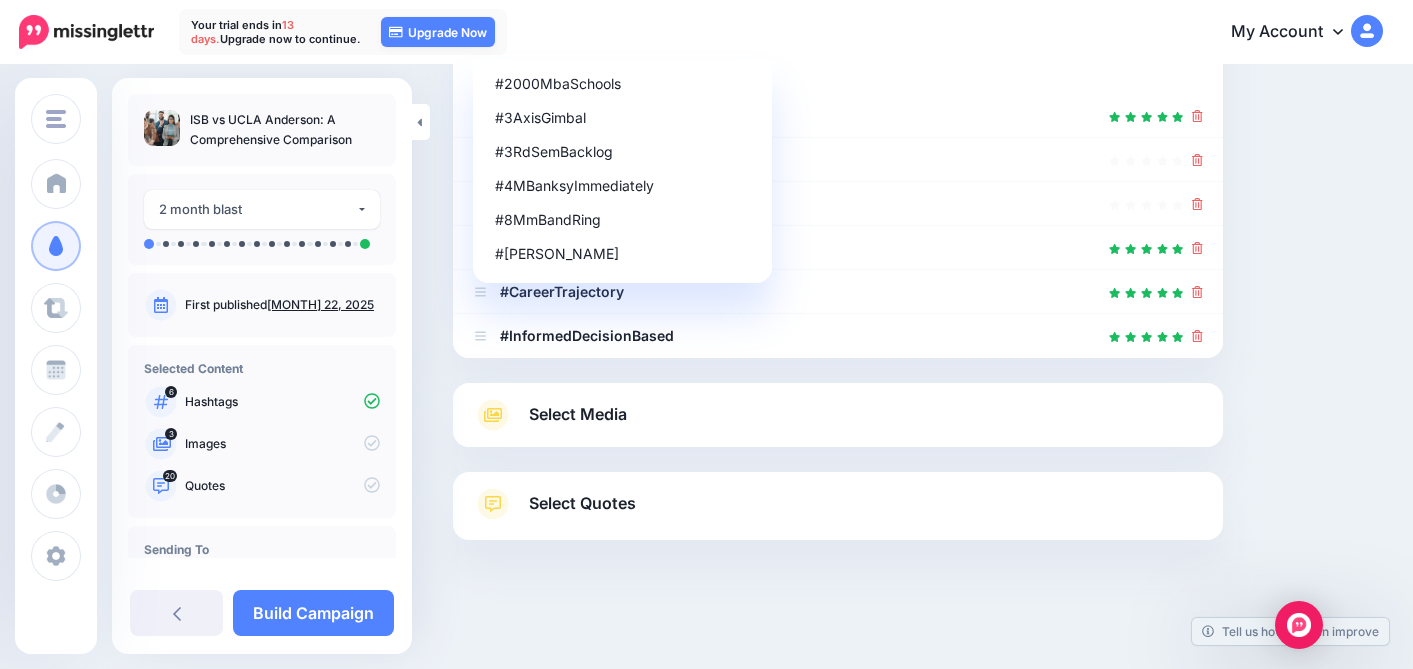 click on "Select Hashtags
#2000MbaSchools #3AxisGimbal #3RdSemBacklog #4MBanksyImmediately #8MmBandRing #[PERSON_NAME] Add Hashtag 6" at bounding box center [918, 191] 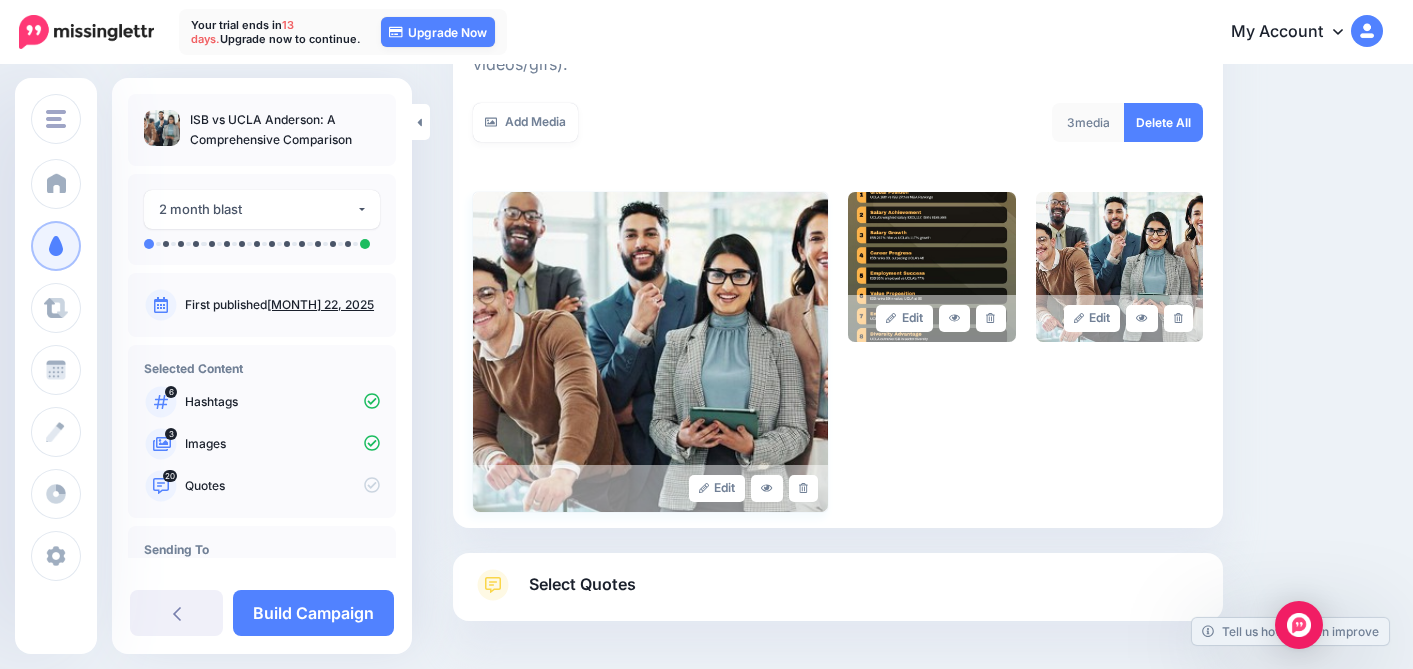 click at bounding box center [650, 352] 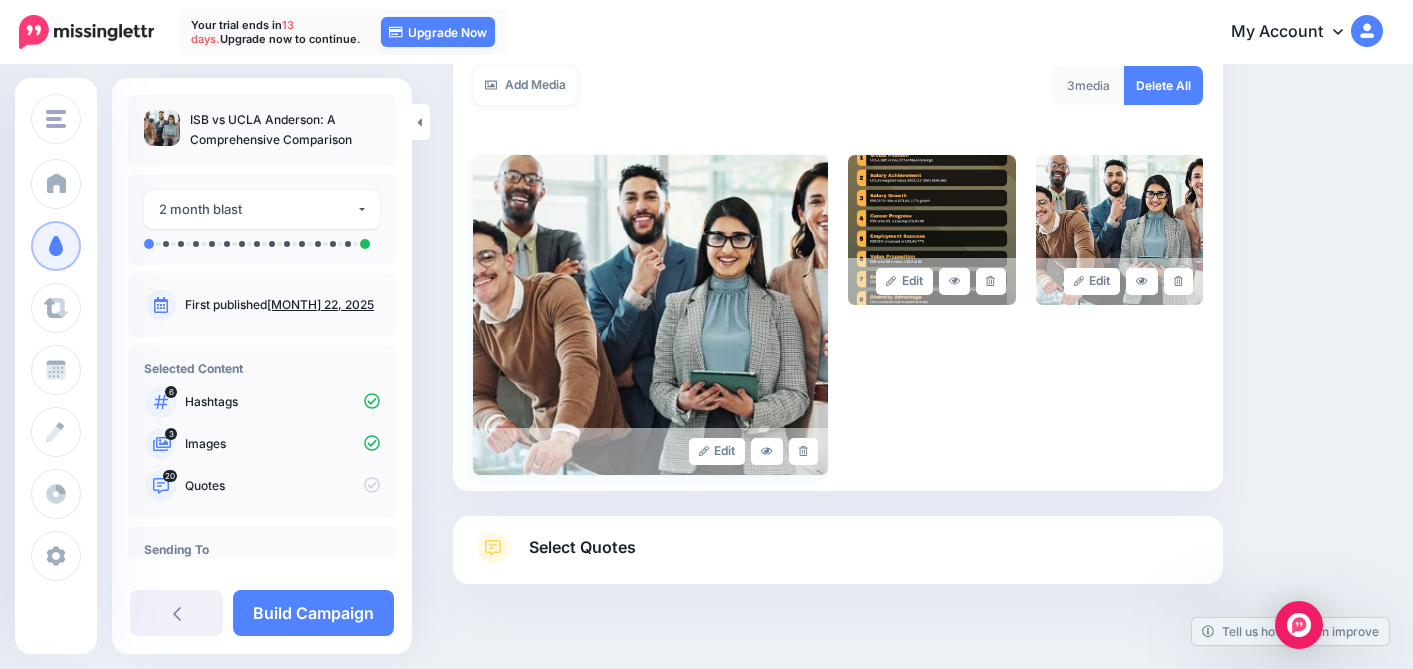 scroll, scrollTop: 436, scrollLeft: 0, axis: vertical 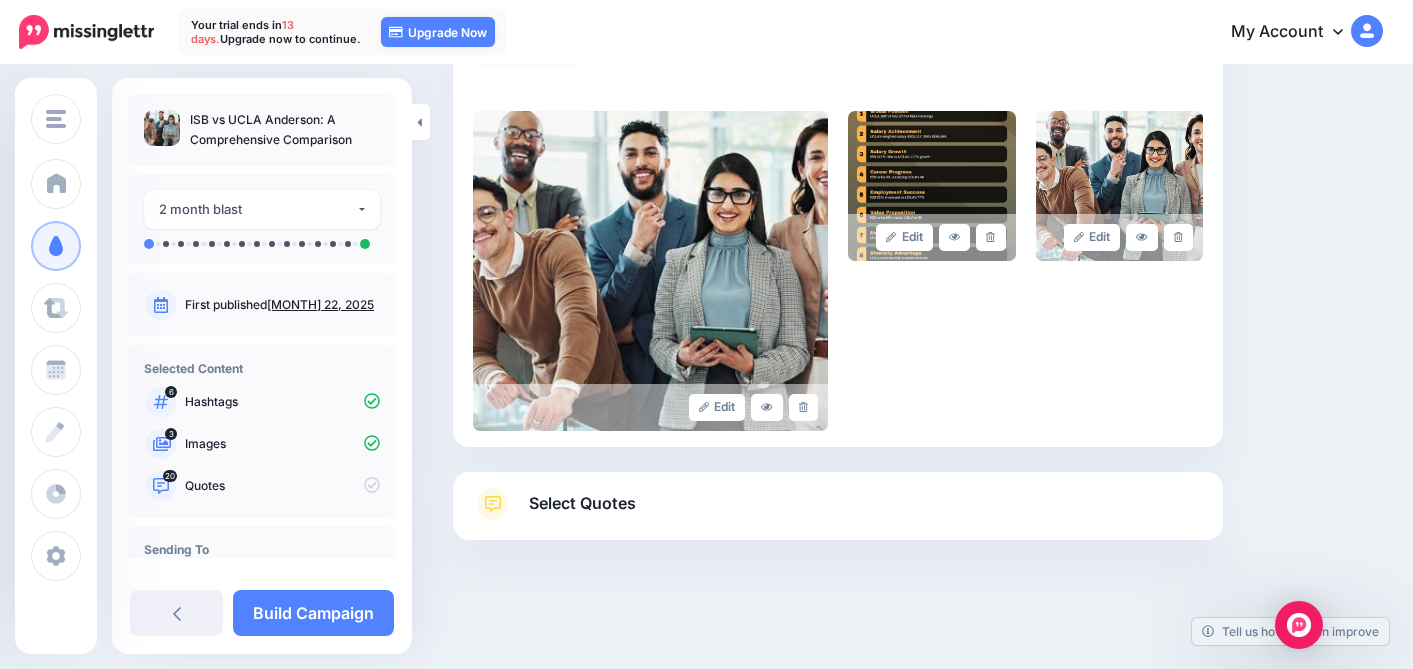 click on "Select Quotes" at bounding box center (582, 503) 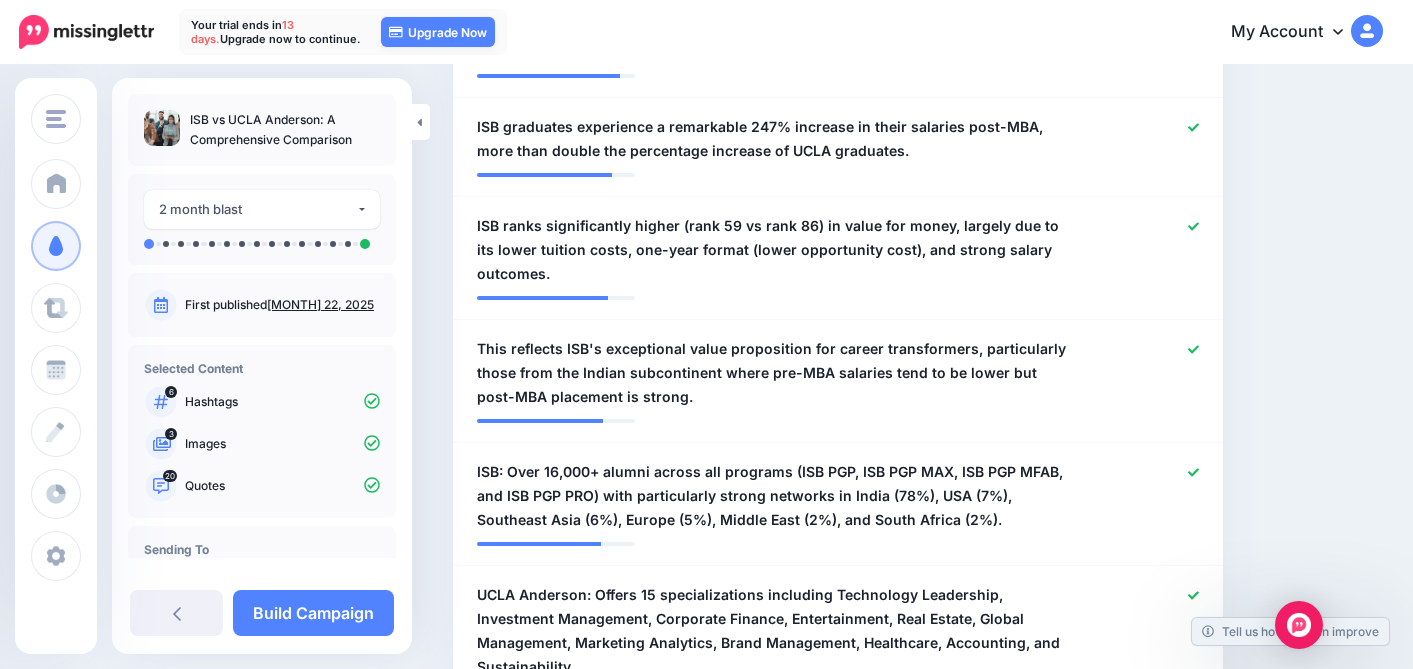 scroll, scrollTop: 0, scrollLeft: 0, axis: both 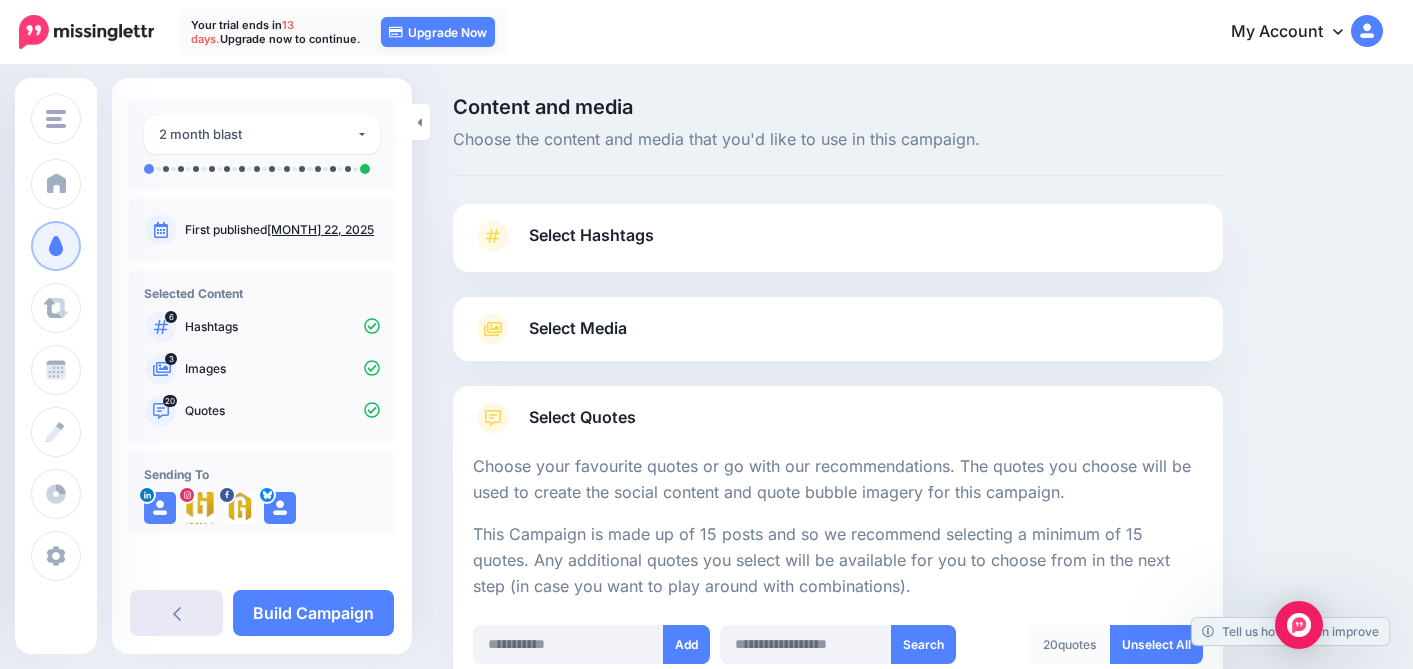click at bounding box center (176, 613) 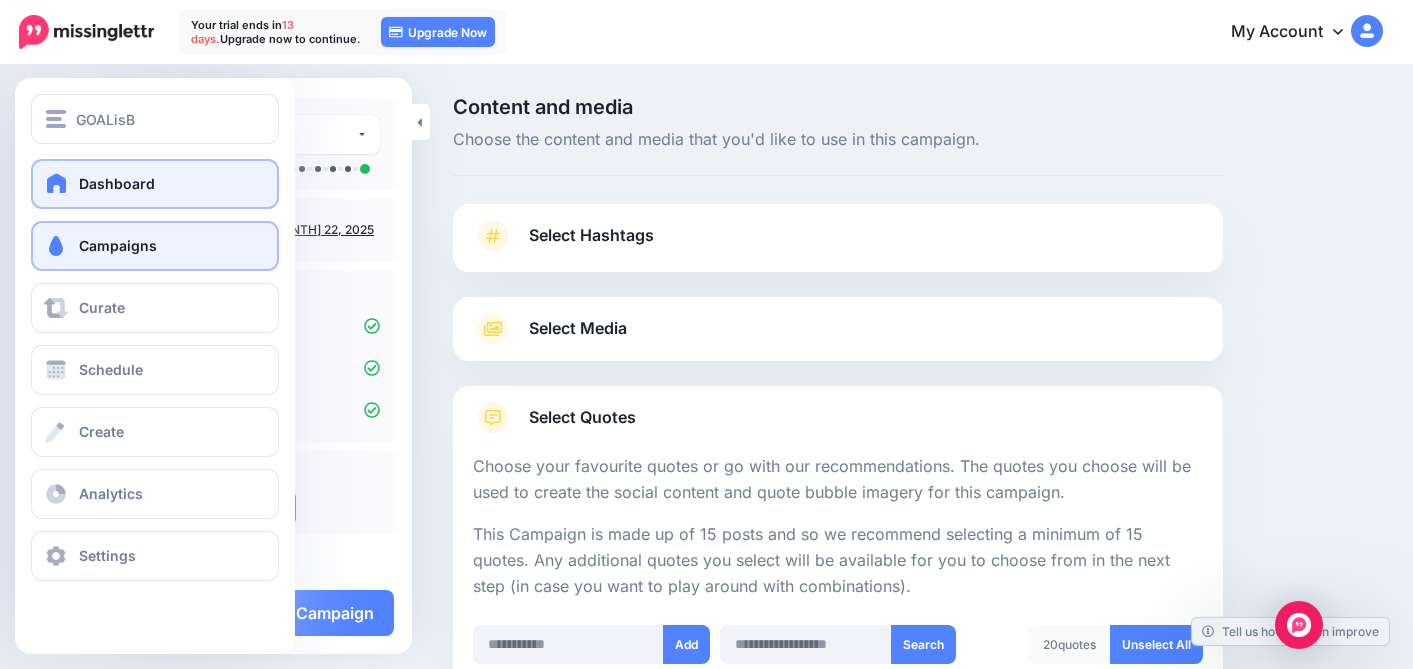 click at bounding box center [57, 183] 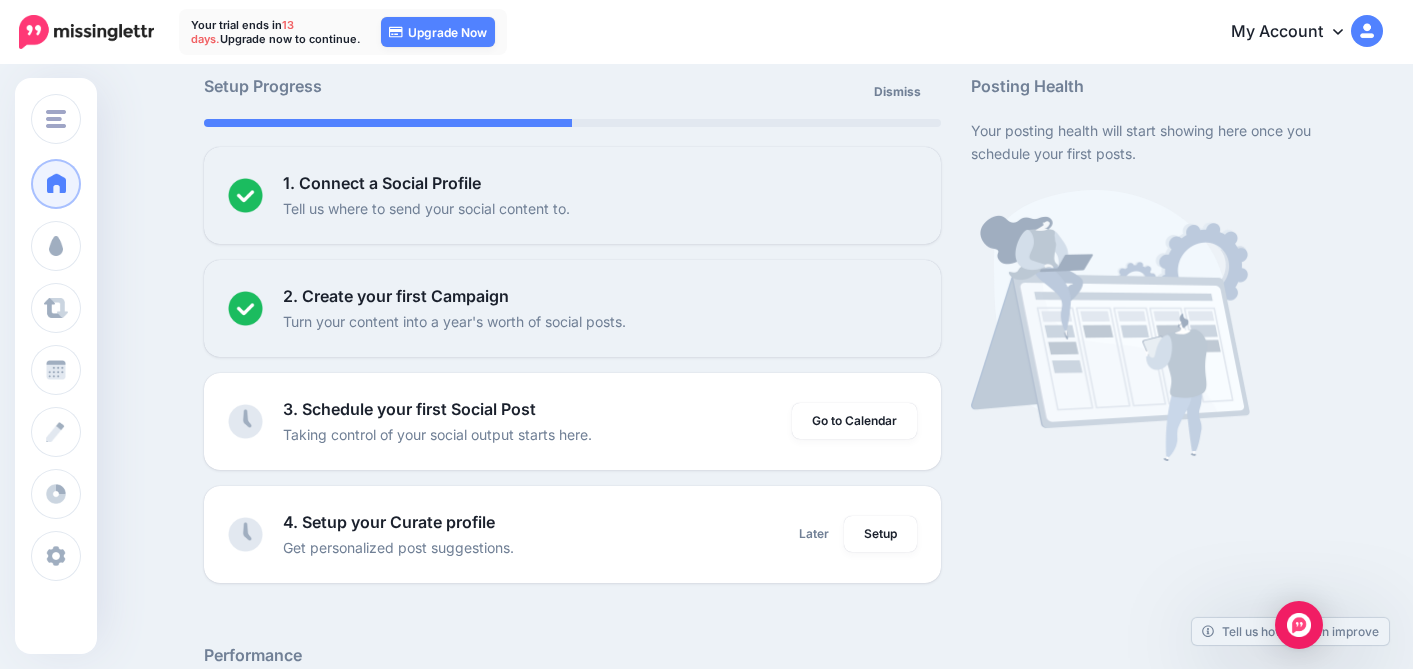 scroll, scrollTop: 134, scrollLeft: 0, axis: vertical 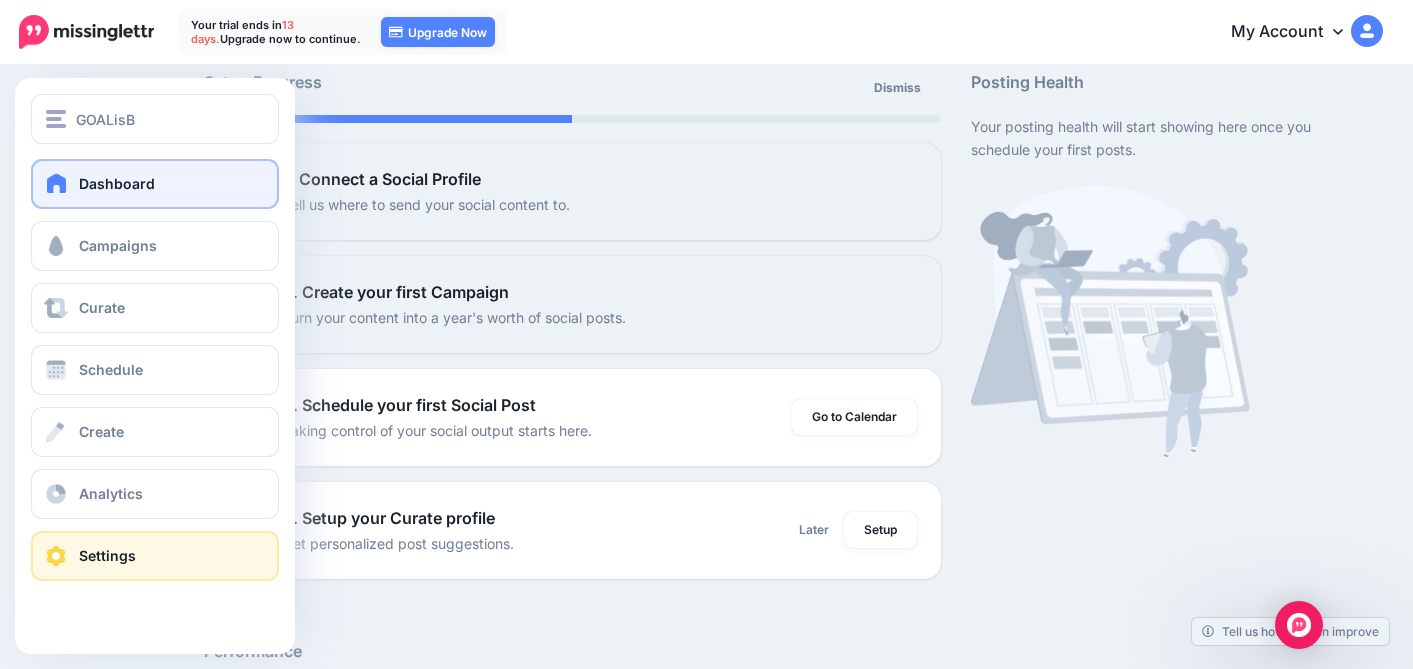 click at bounding box center [56, 556] 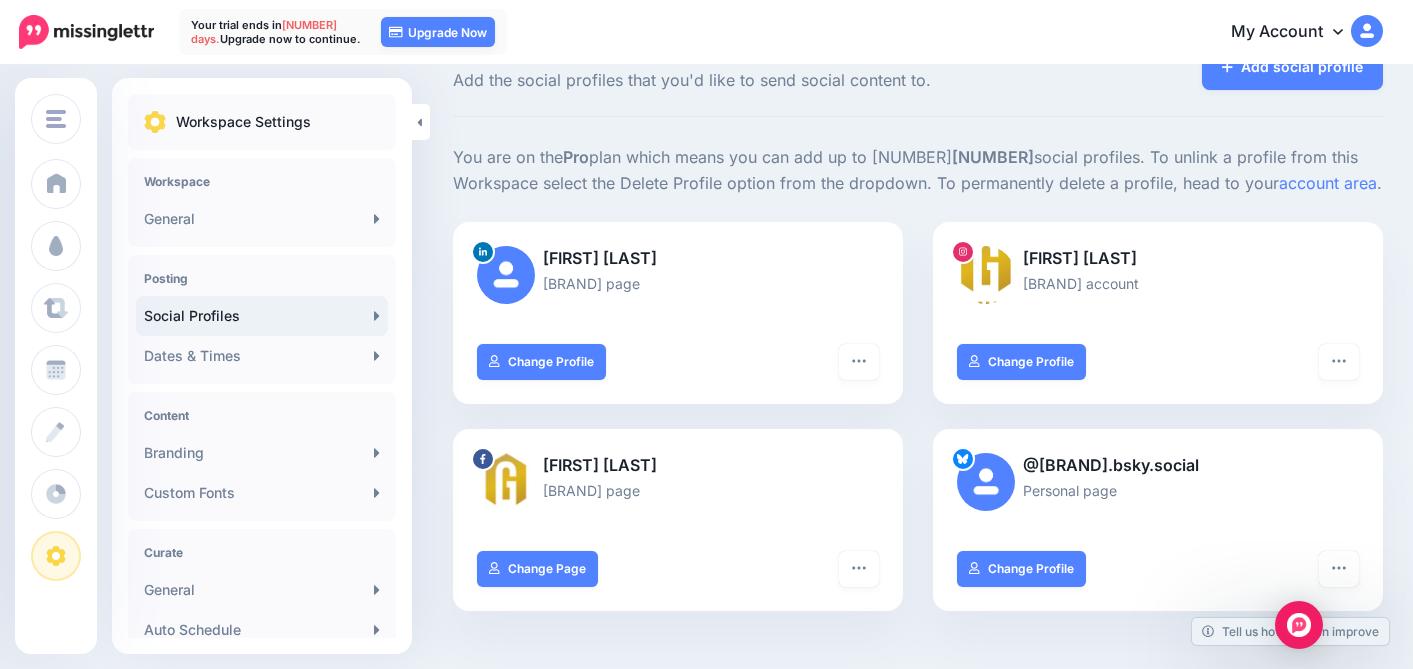 scroll, scrollTop: 0, scrollLeft: 0, axis: both 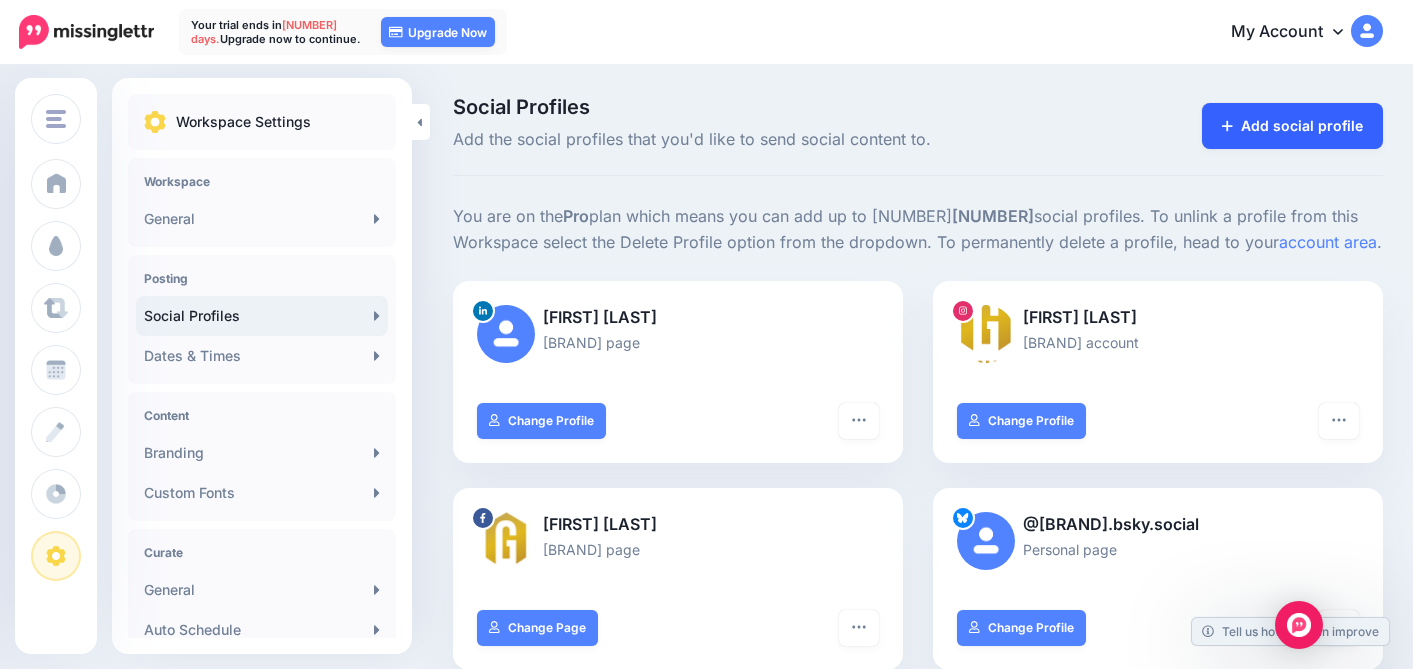 click on "Add social profile" at bounding box center (1292, 126) 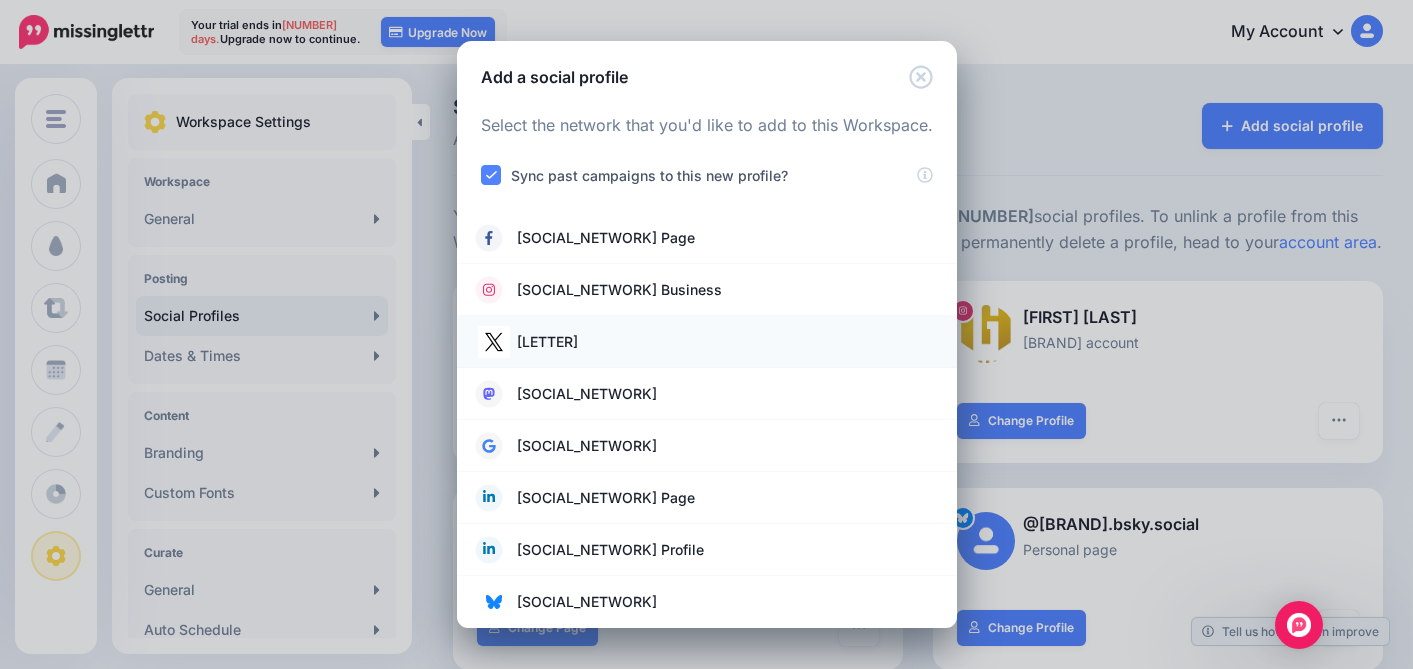 click at bounding box center [494, 342] 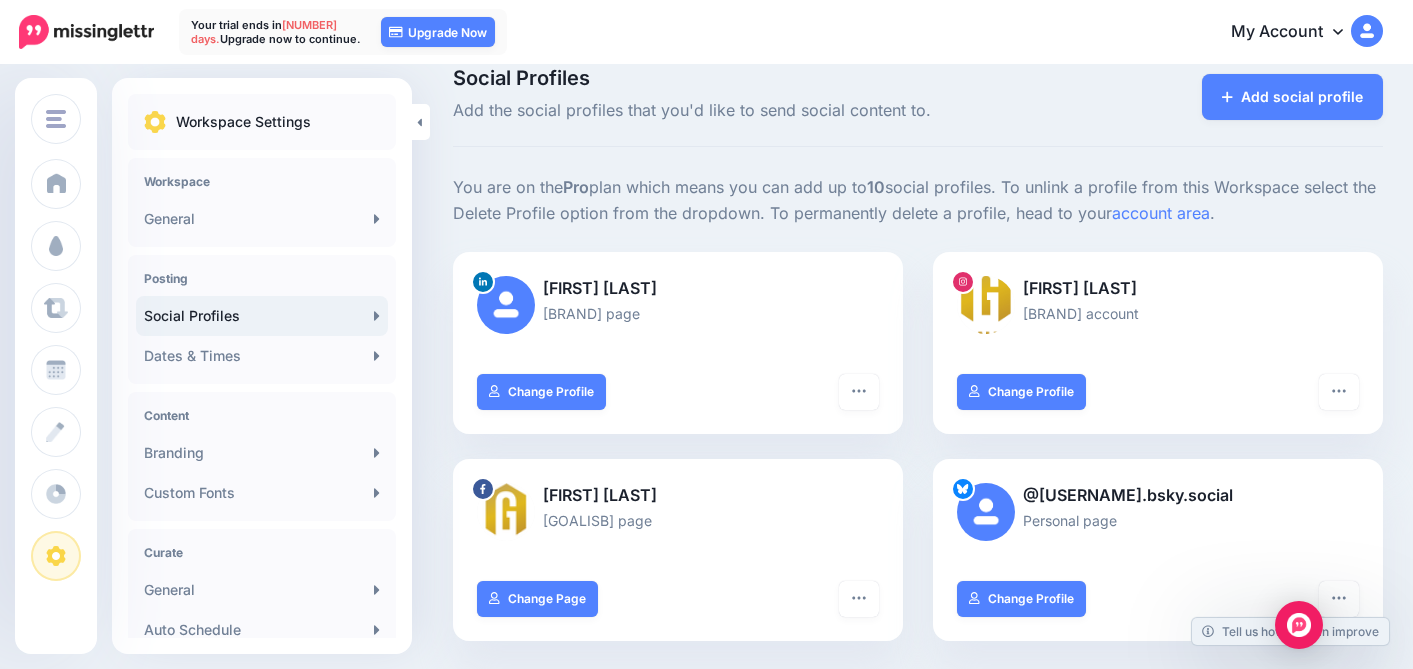 scroll, scrollTop: 0, scrollLeft: 0, axis: both 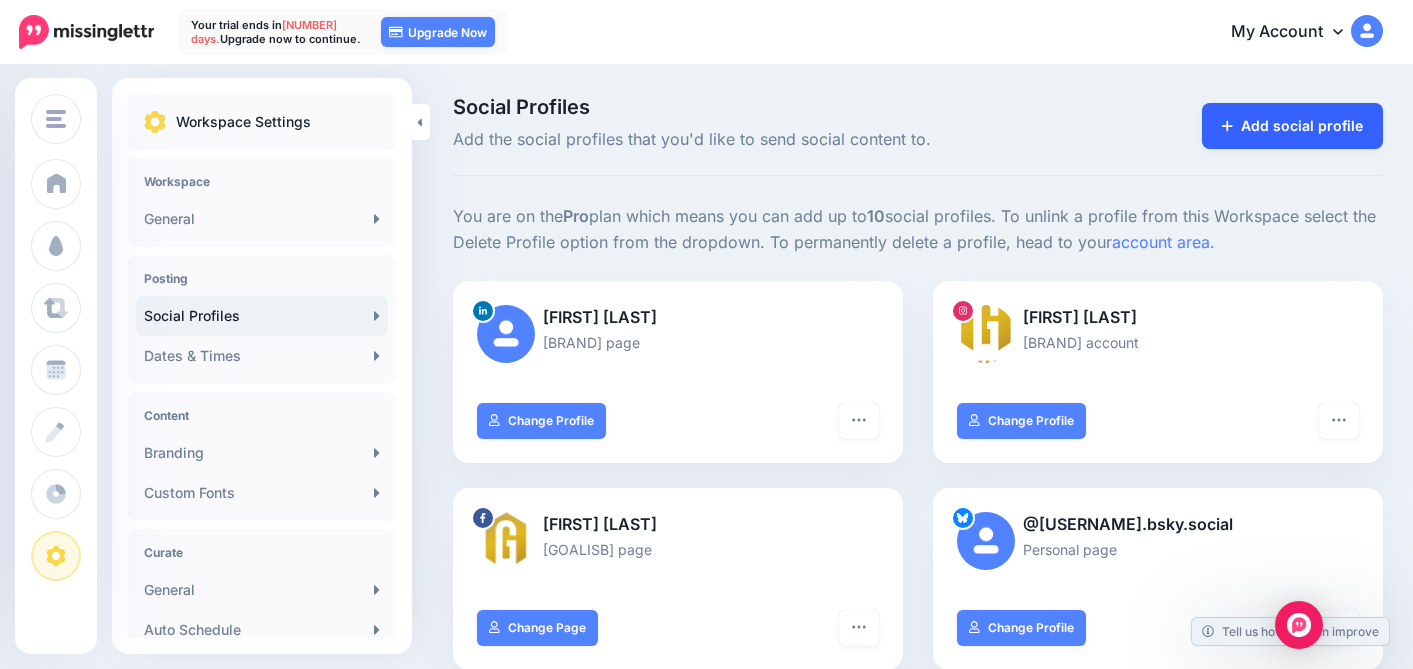click on "Add social profile" at bounding box center (1292, 126) 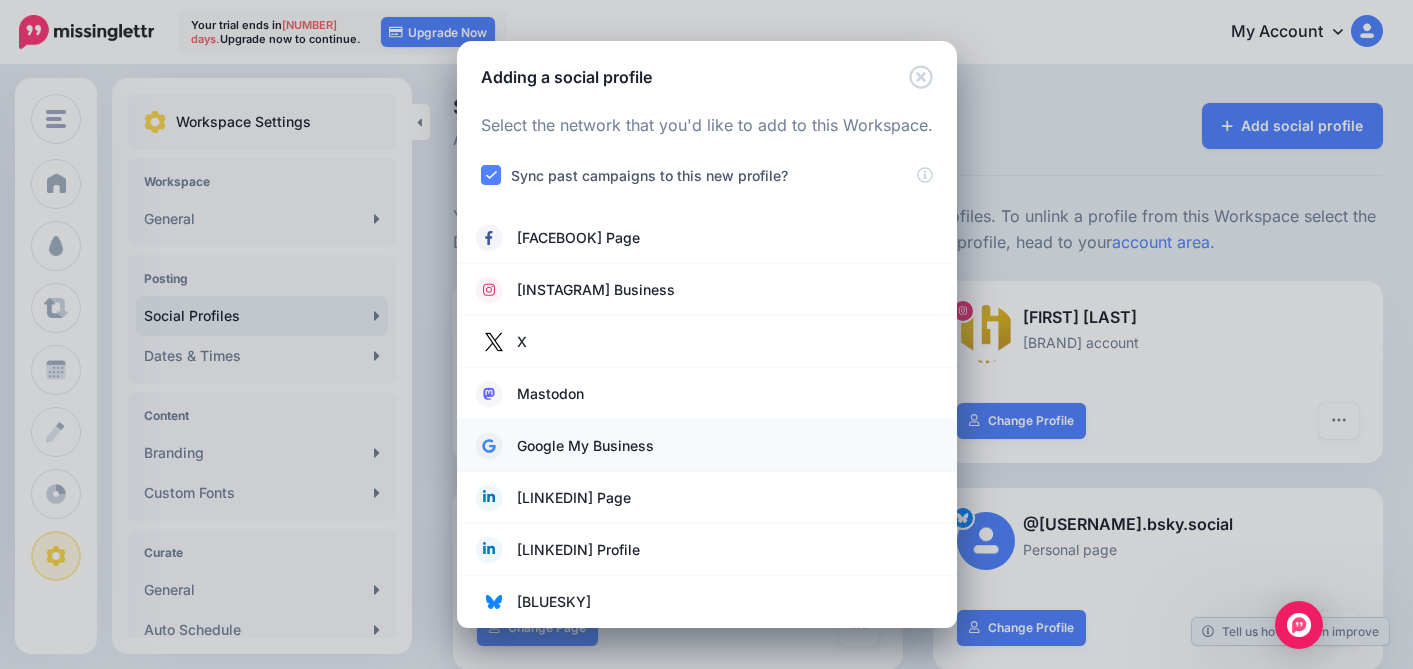 click on "Google My Business" at bounding box center (585, 446) 